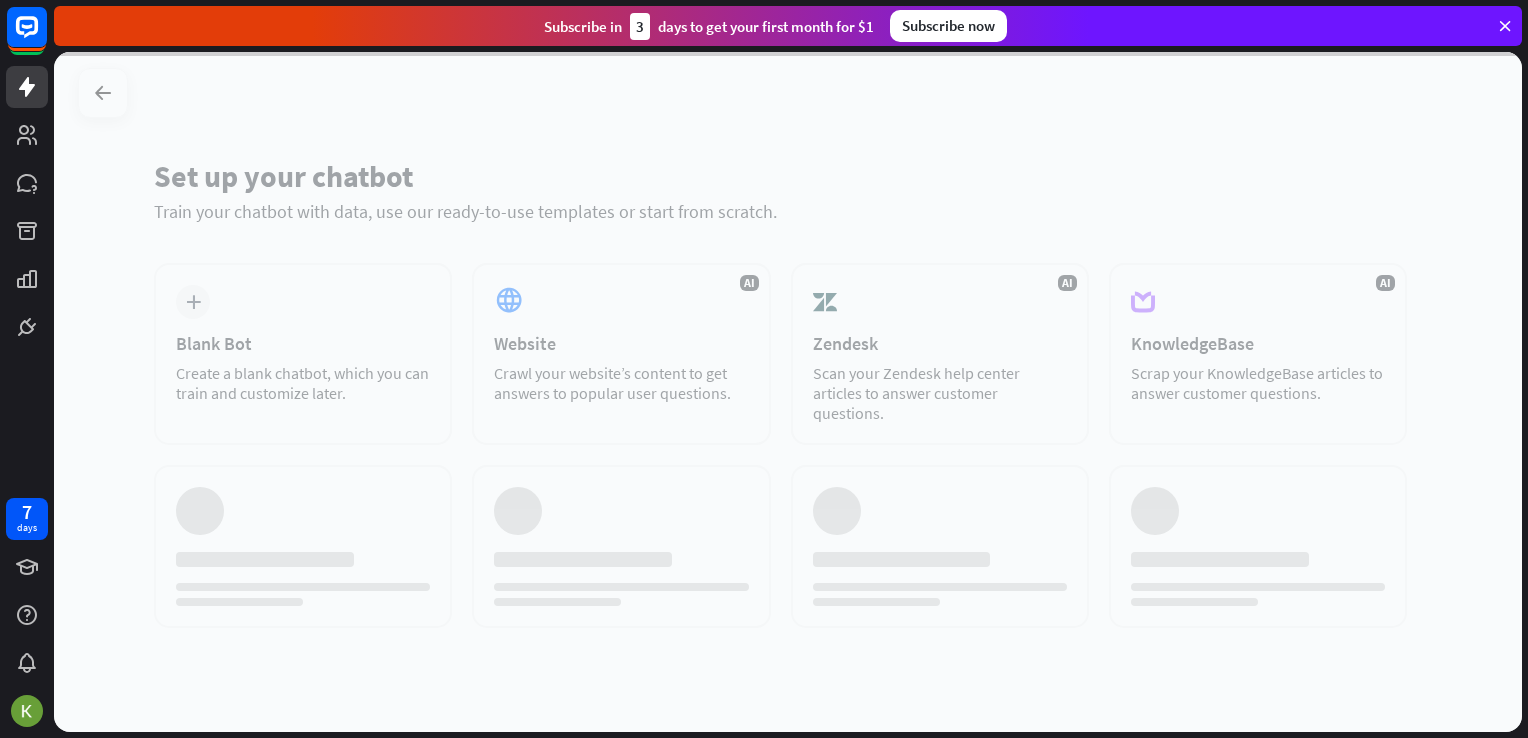 scroll, scrollTop: 0, scrollLeft: 0, axis: both 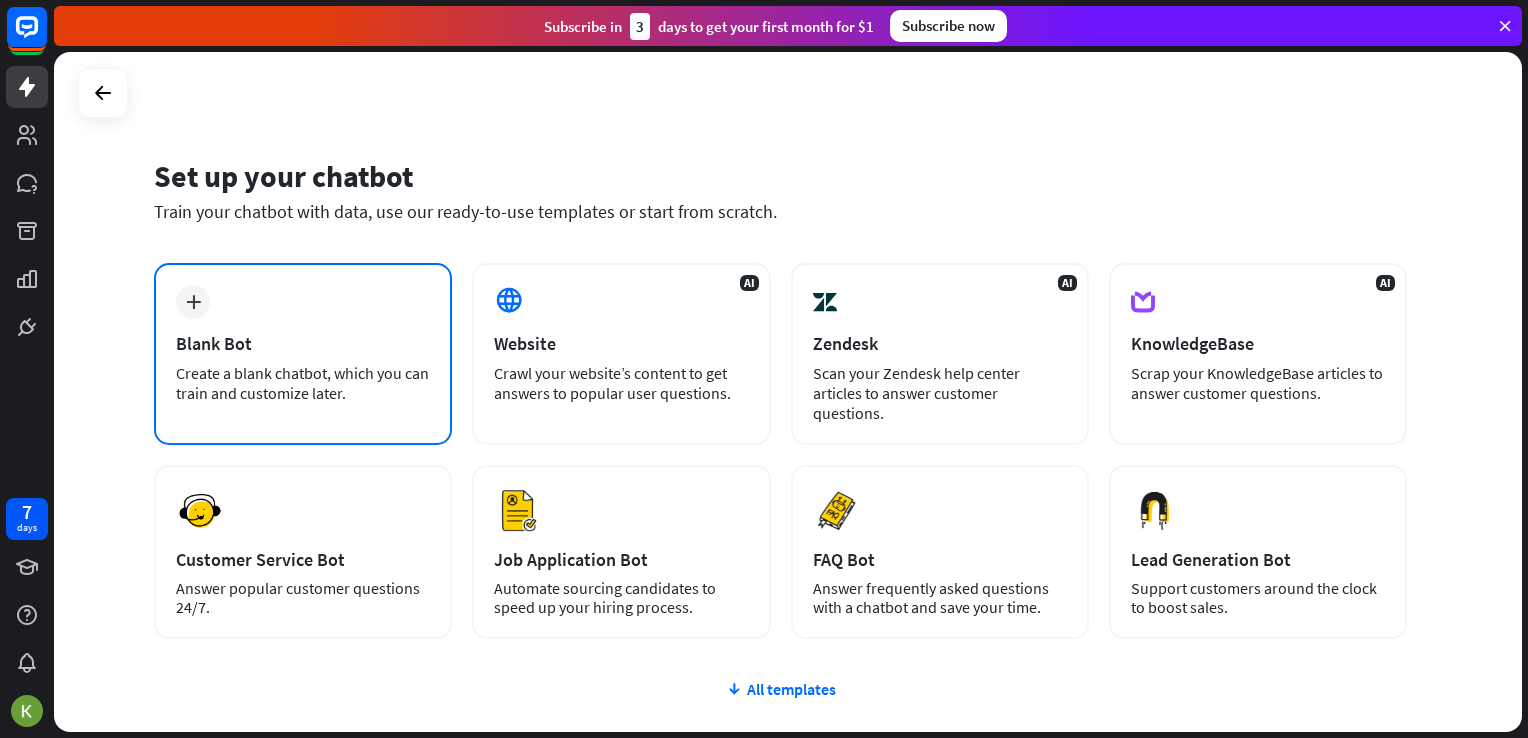 click on "plus   Blank Bot
Create a blank chatbot, which you can train and
customize later." at bounding box center [303, 354] 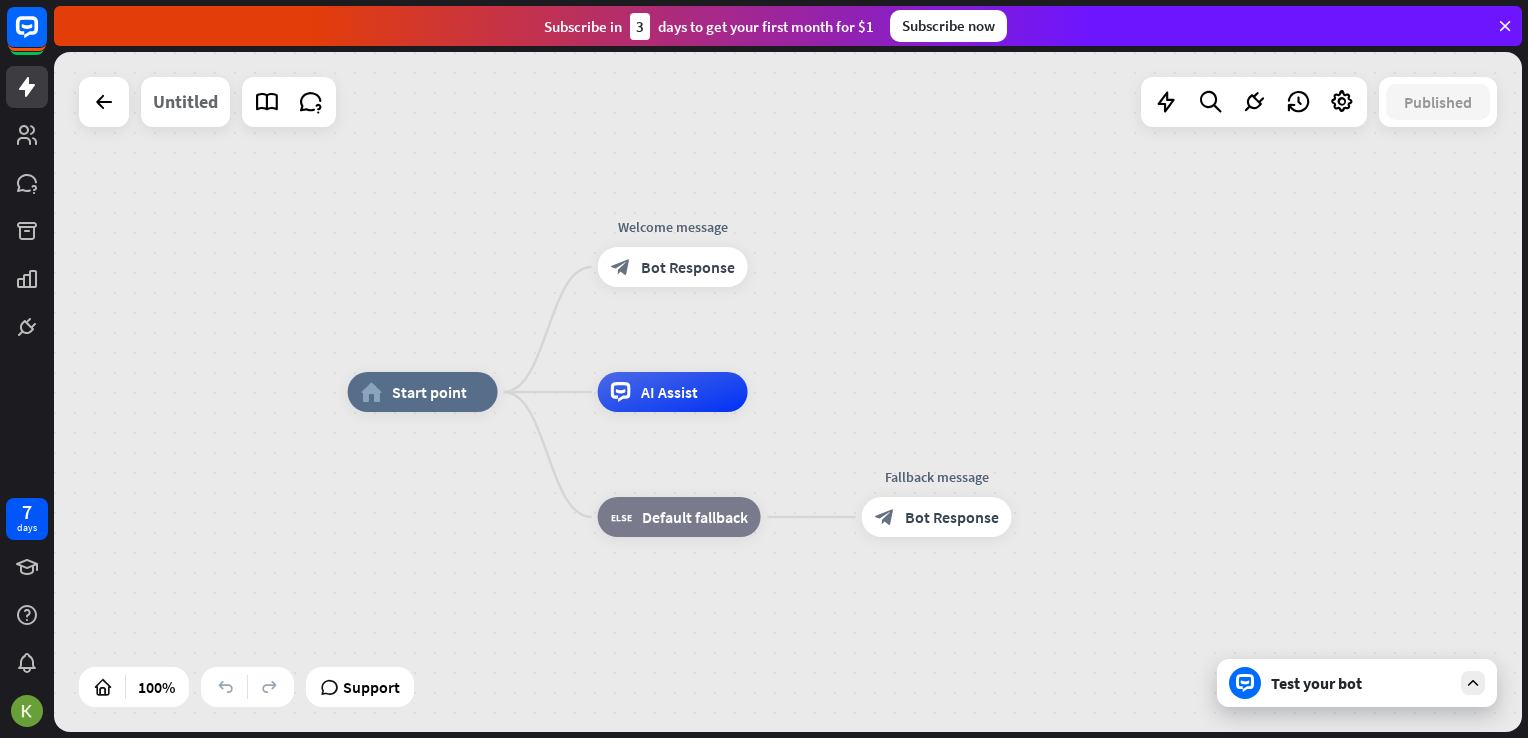 click on "Untitled" at bounding box center [185, 102] 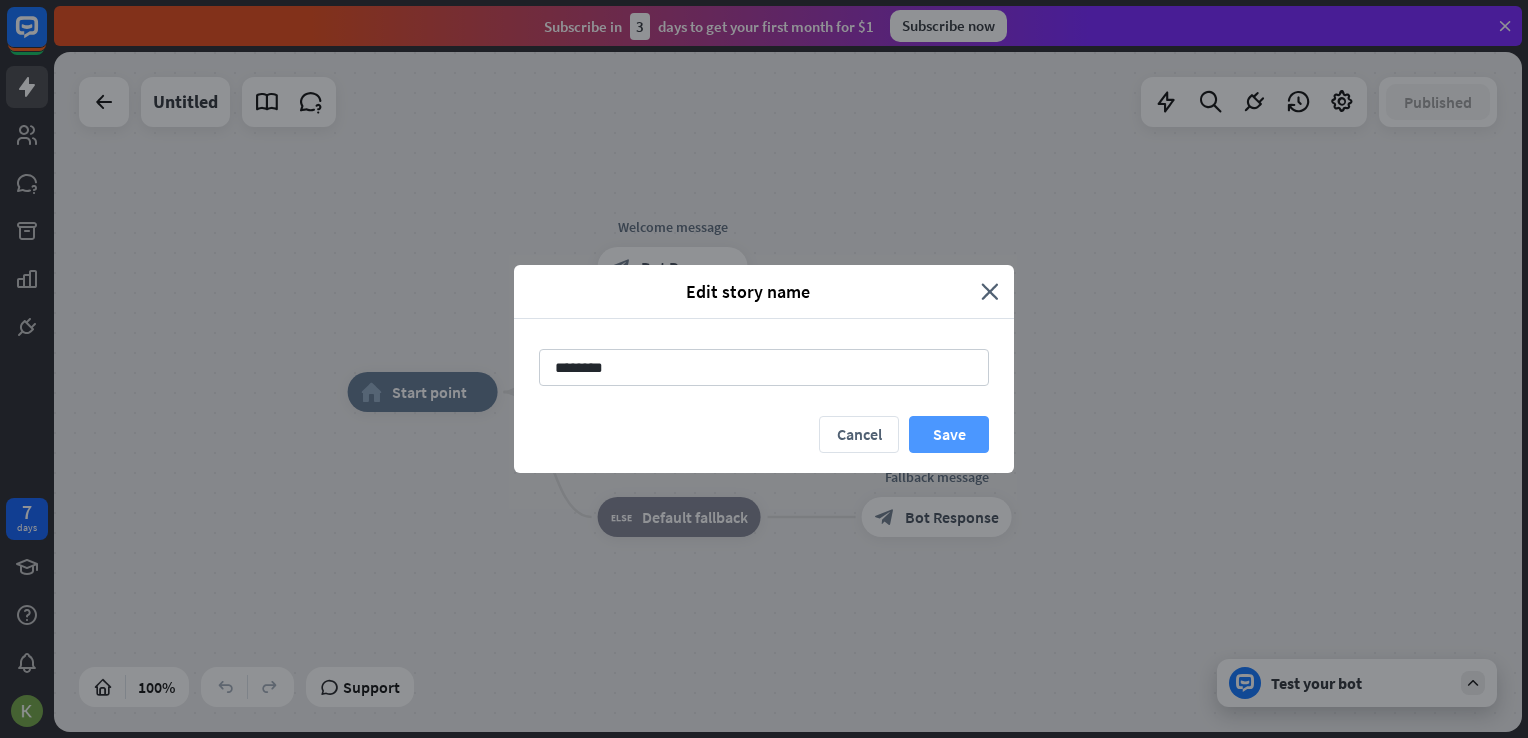 type on "********" 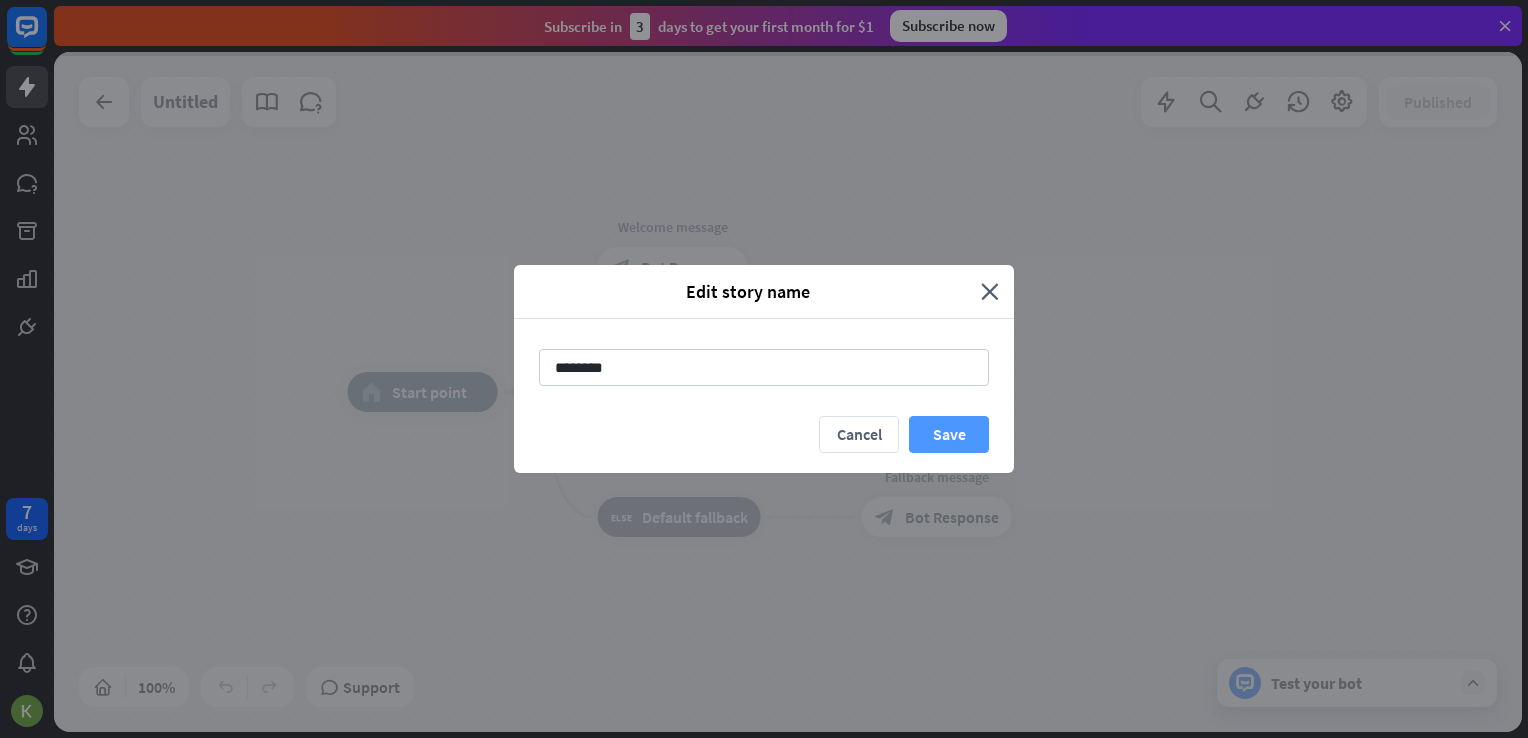 click on "Save" at bounding box center [949, 434] 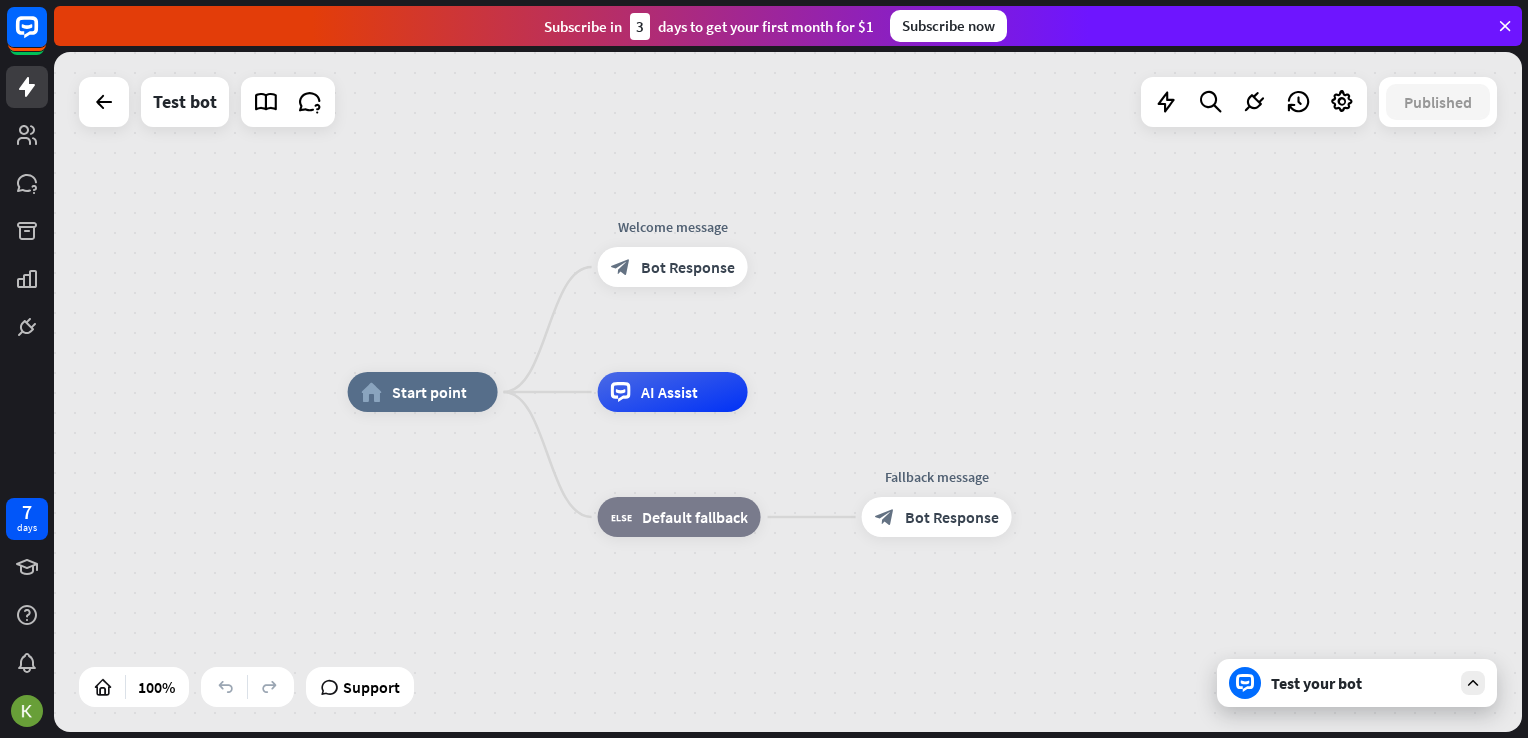 click on "home_2   Start point                 Welcome message   block_bot_response   Bot Response                     AI Assist                   block_fallback   Default fallback                 Fallback message   block_bot_response   Bot Response" at bounding box center [788, 392] 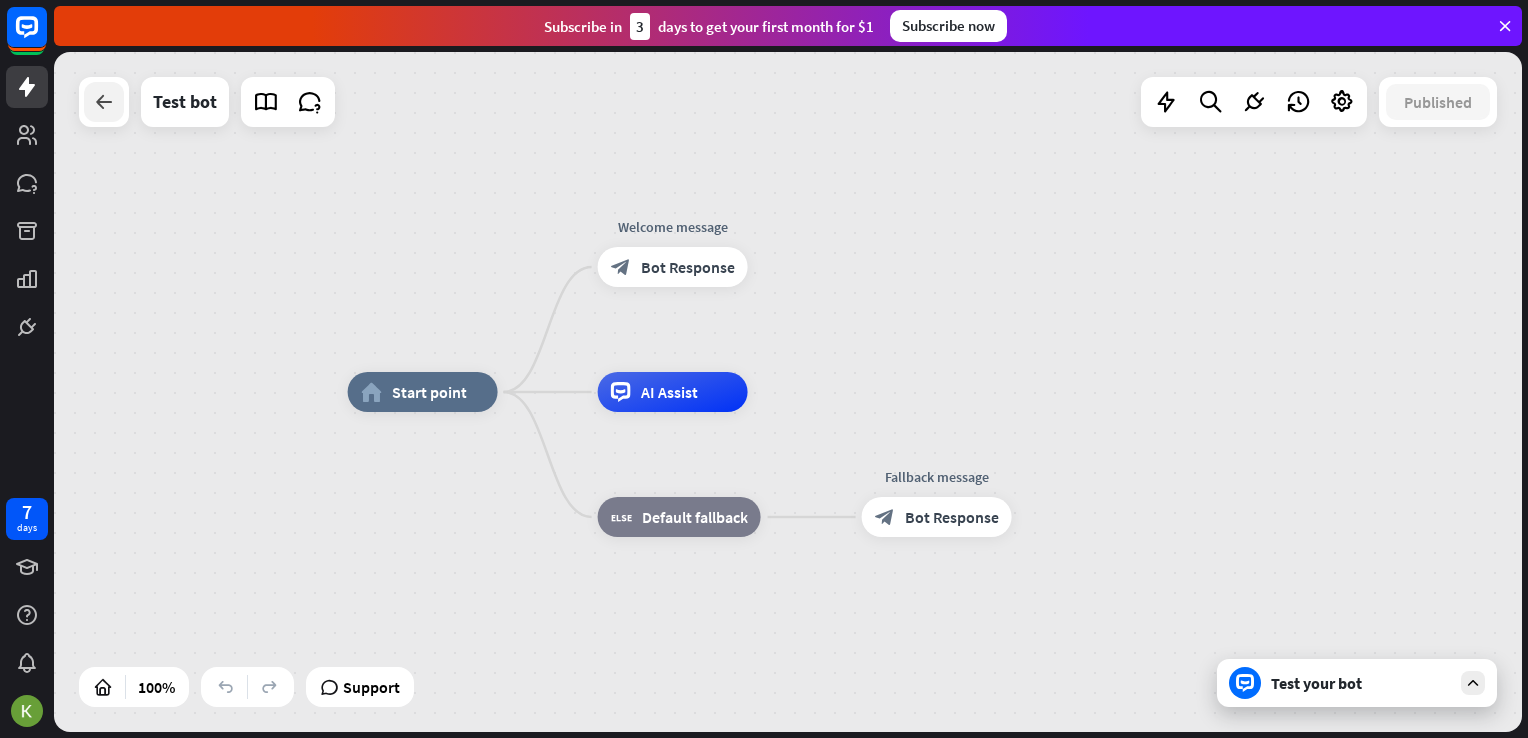 click at bounding box center [104, 102] 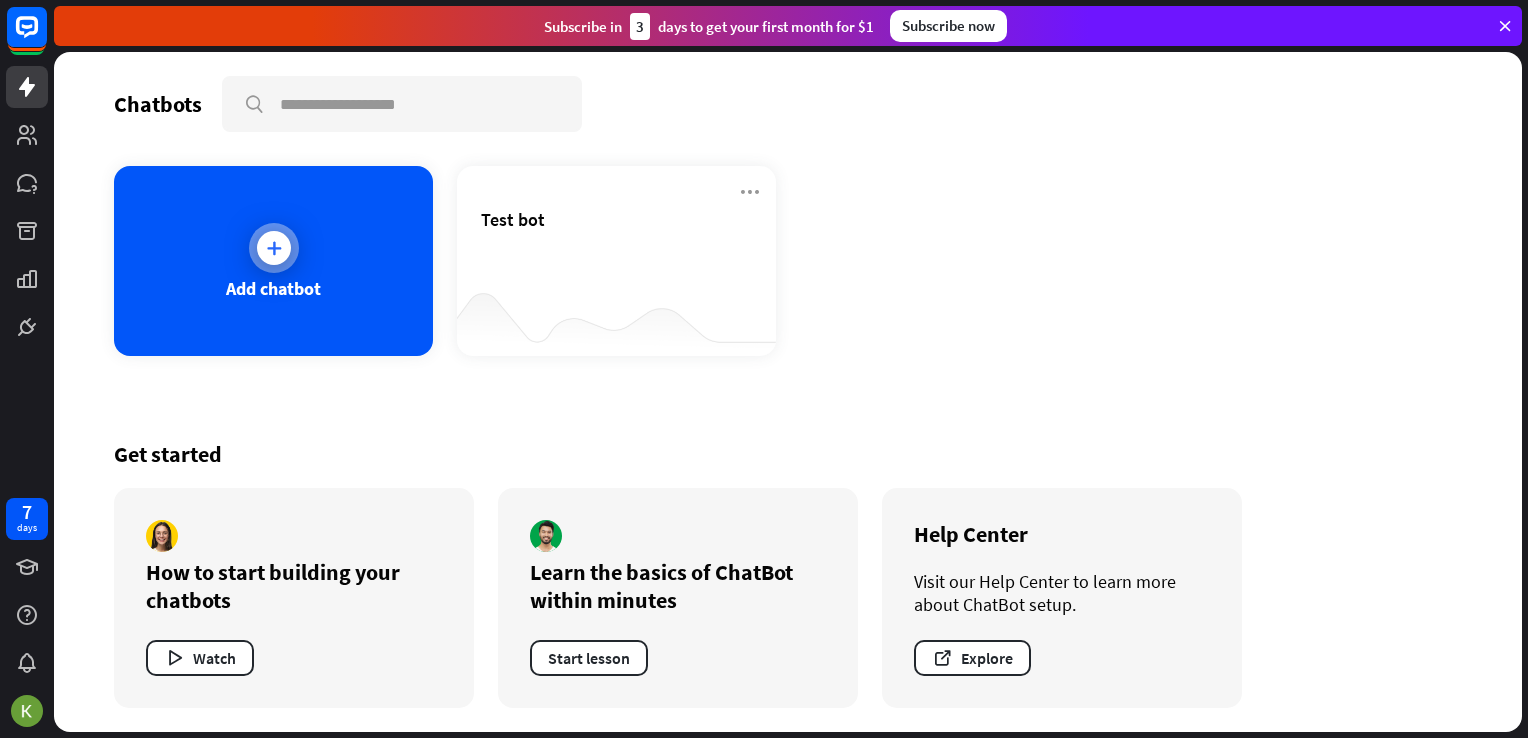 click on "Add chatbot" at bounding box center (273, 261) 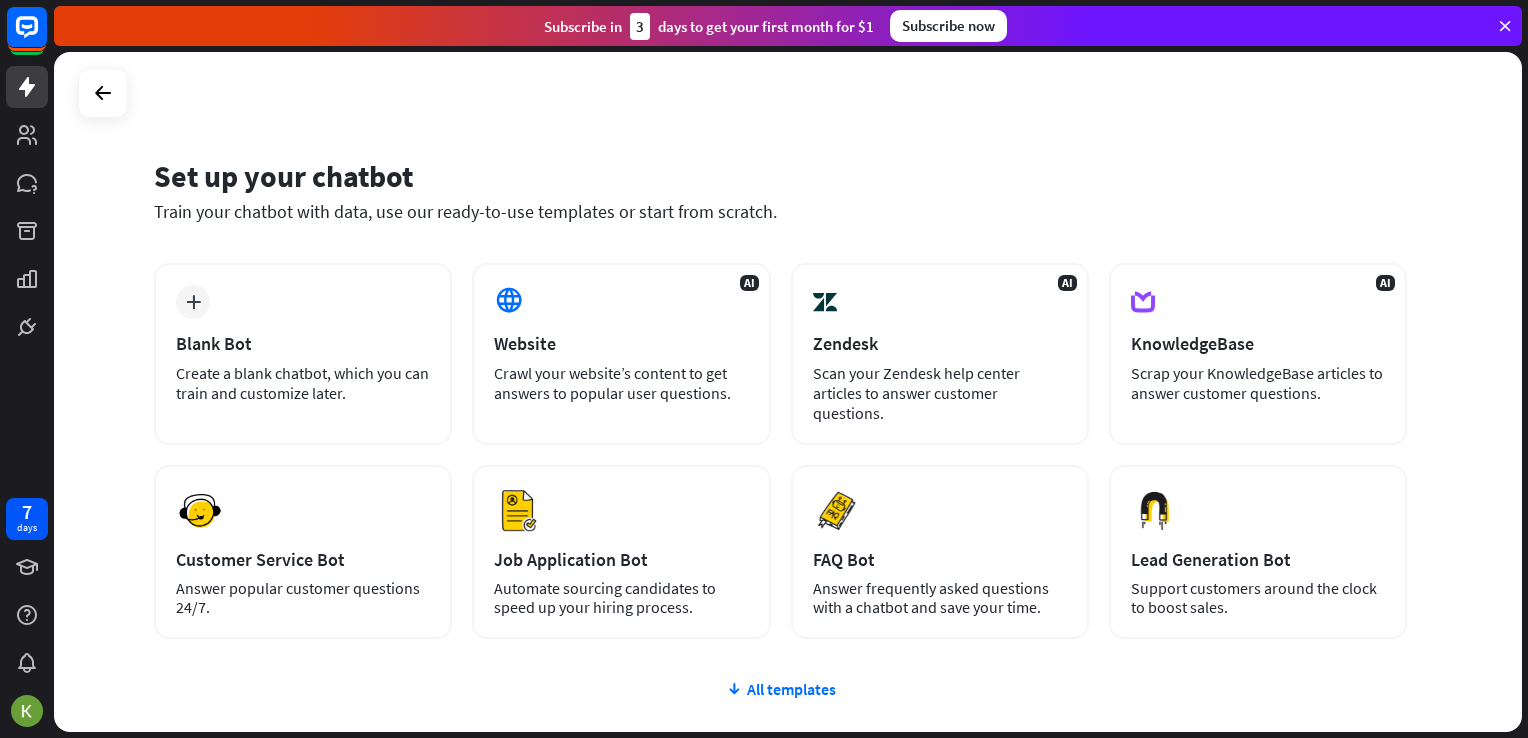 click on "AI     Website
Crawl your website’s content to get answers to
popular user questions." at bounding box center [621, 354] 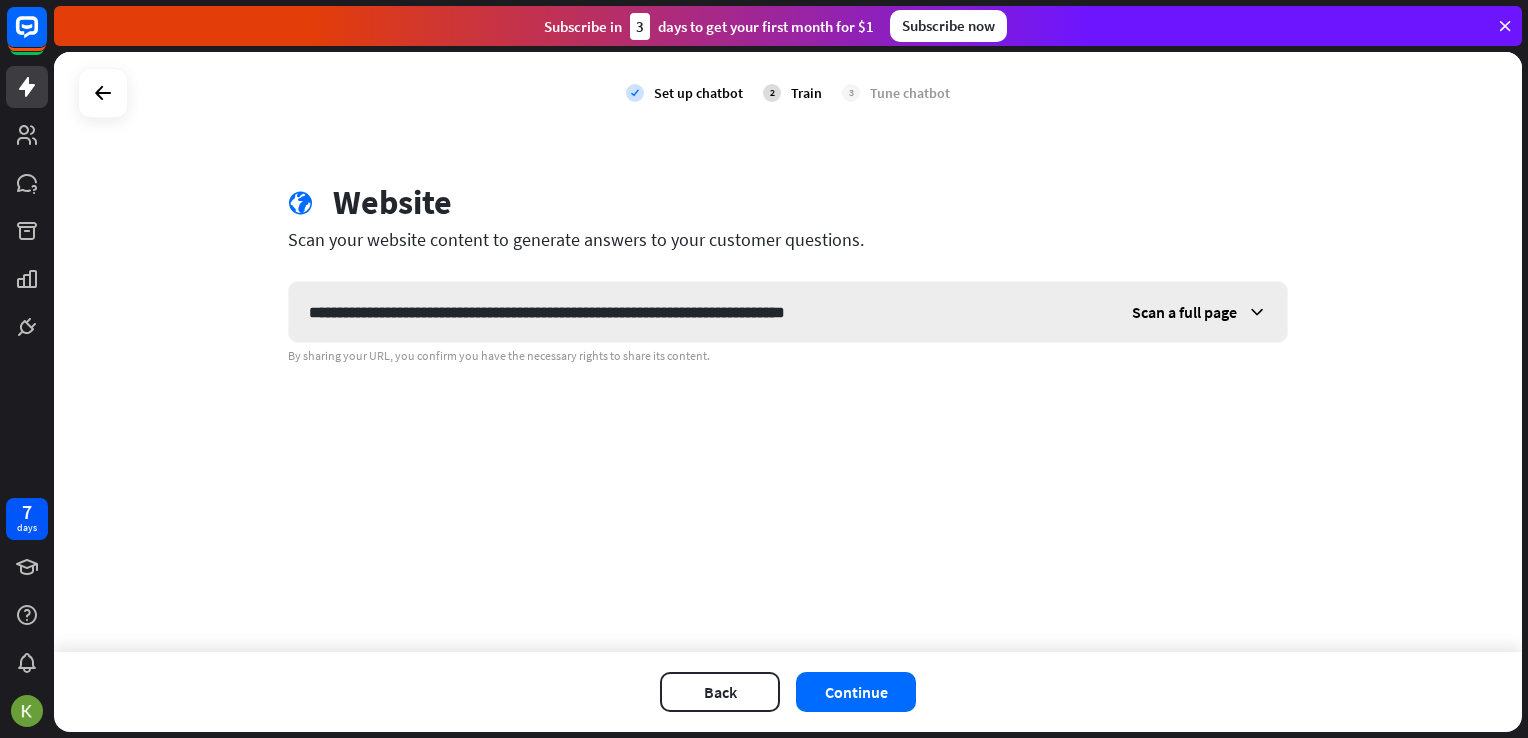 type on "**********" 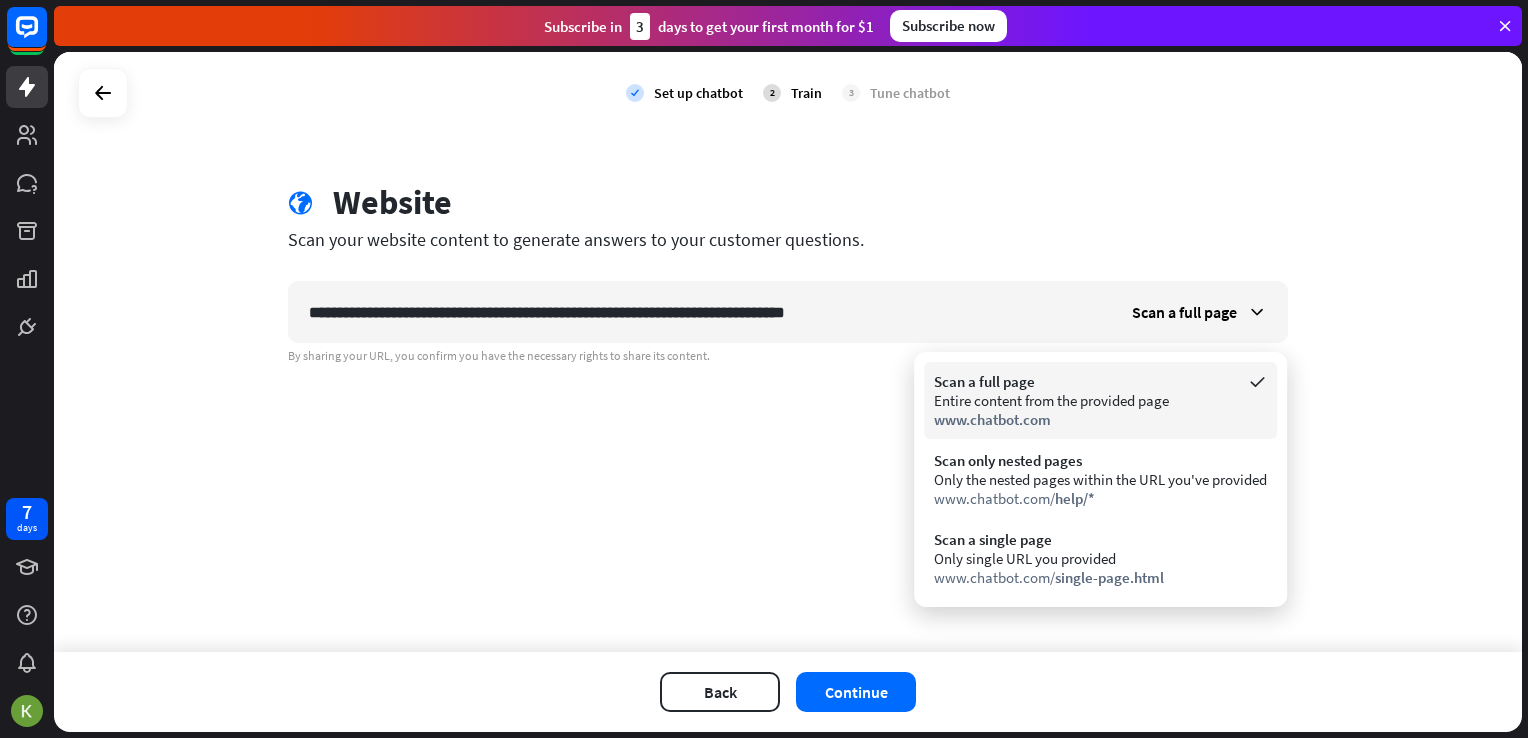 click on "Entire content from the provided page" at bounding box center (1100, 400) 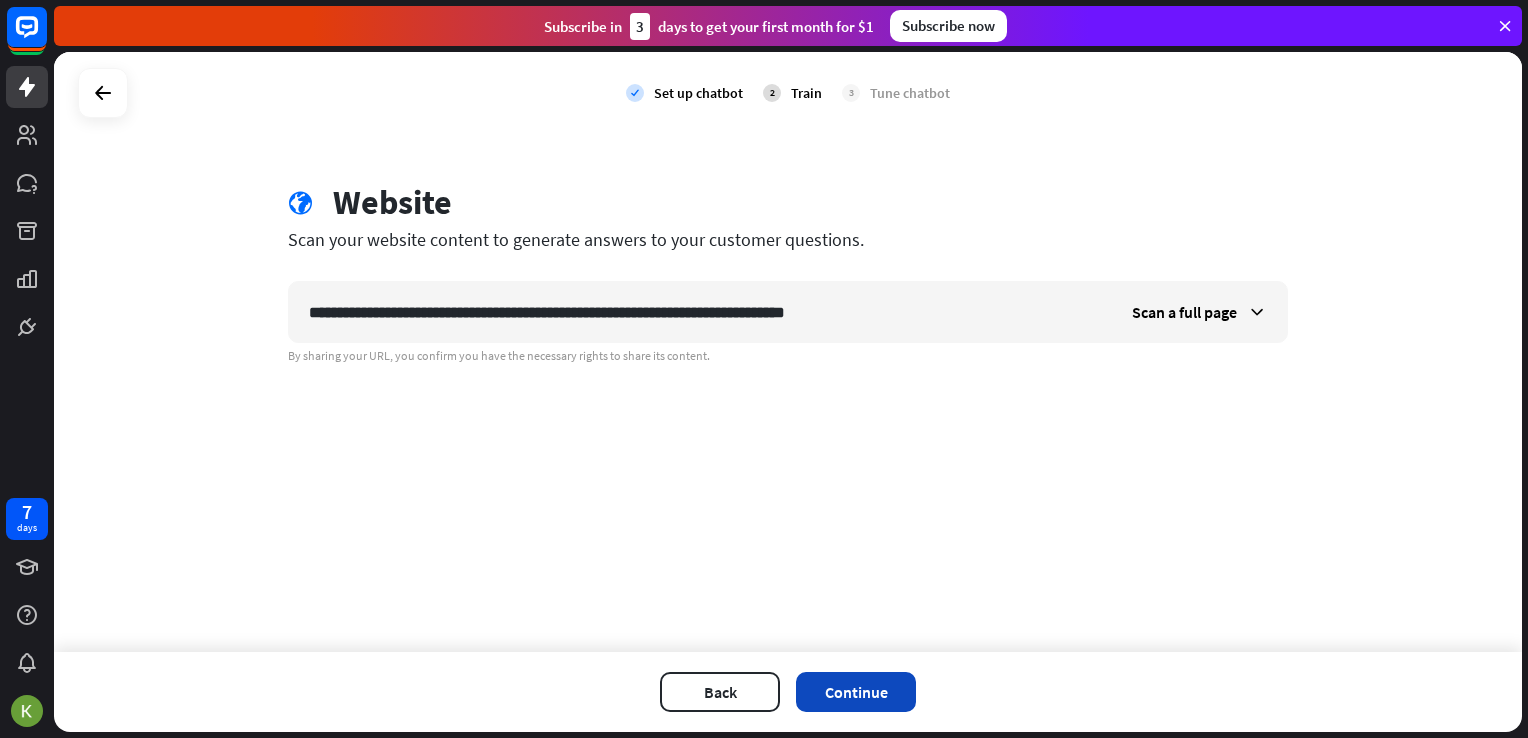 click on "Continue" at bounding box center (856, 692) 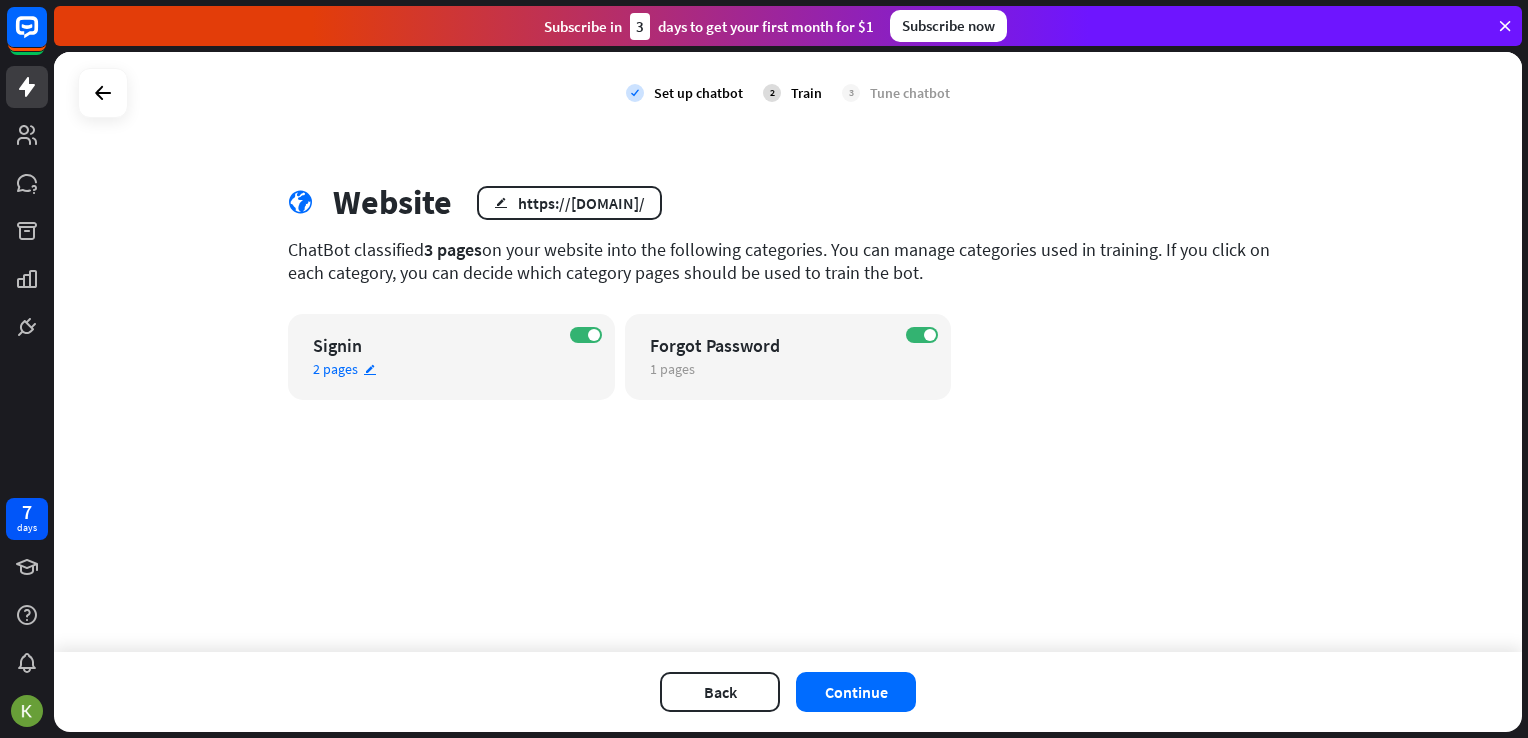 click on "2 pages   edit" at bounding box center (434, 369) 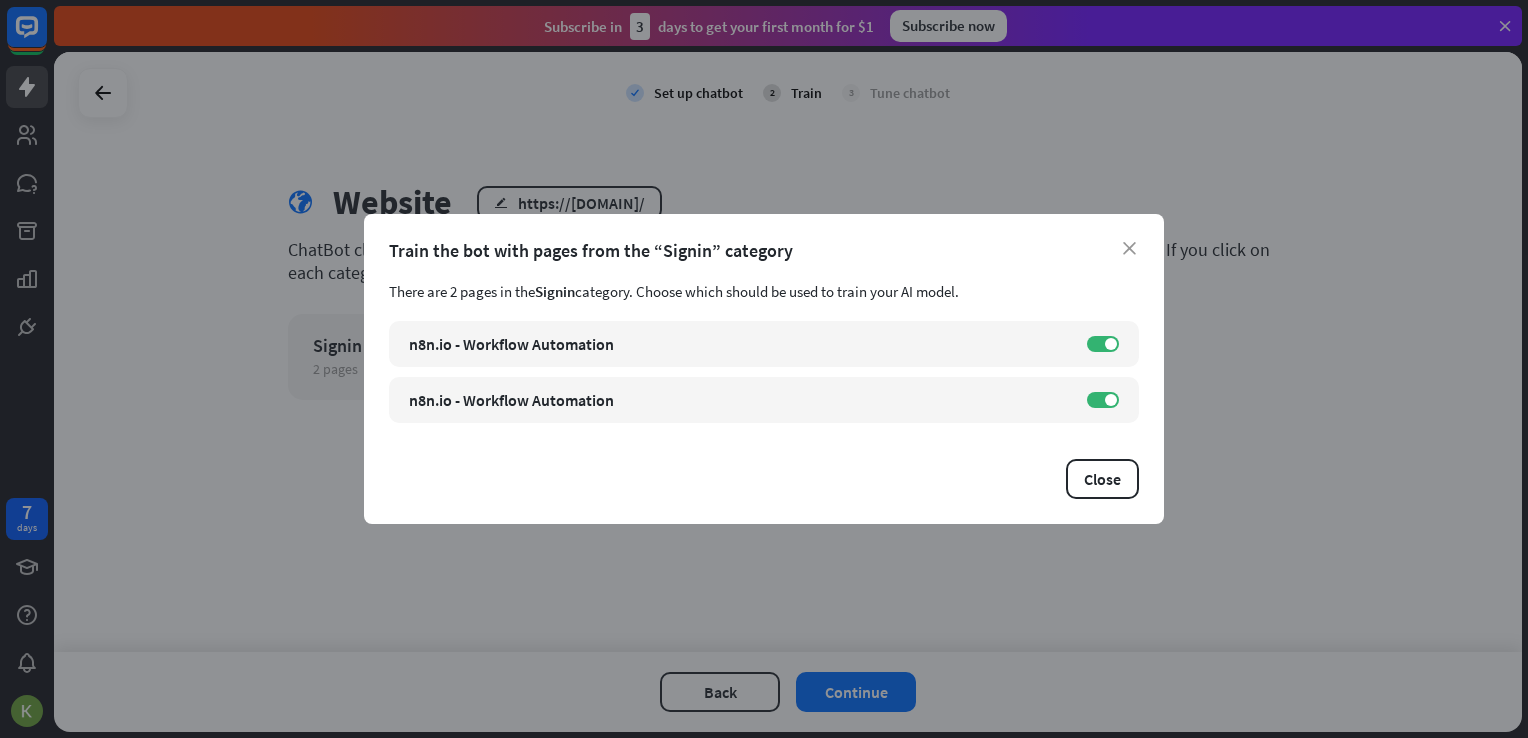 click on "close
Train the bot with pages from the “Signin”
category
There are 2 pages in the
Signin
category. Choose which should be used to train your AI
model.
n8n.io - Workflow Automation
link   https://[DOMAIN]/signin?redirect=%252F
ON
n8n.io - Workflow Automation
link   https://[DOMAIN]/signin
ON
Close" at bounding box center [764, 369] 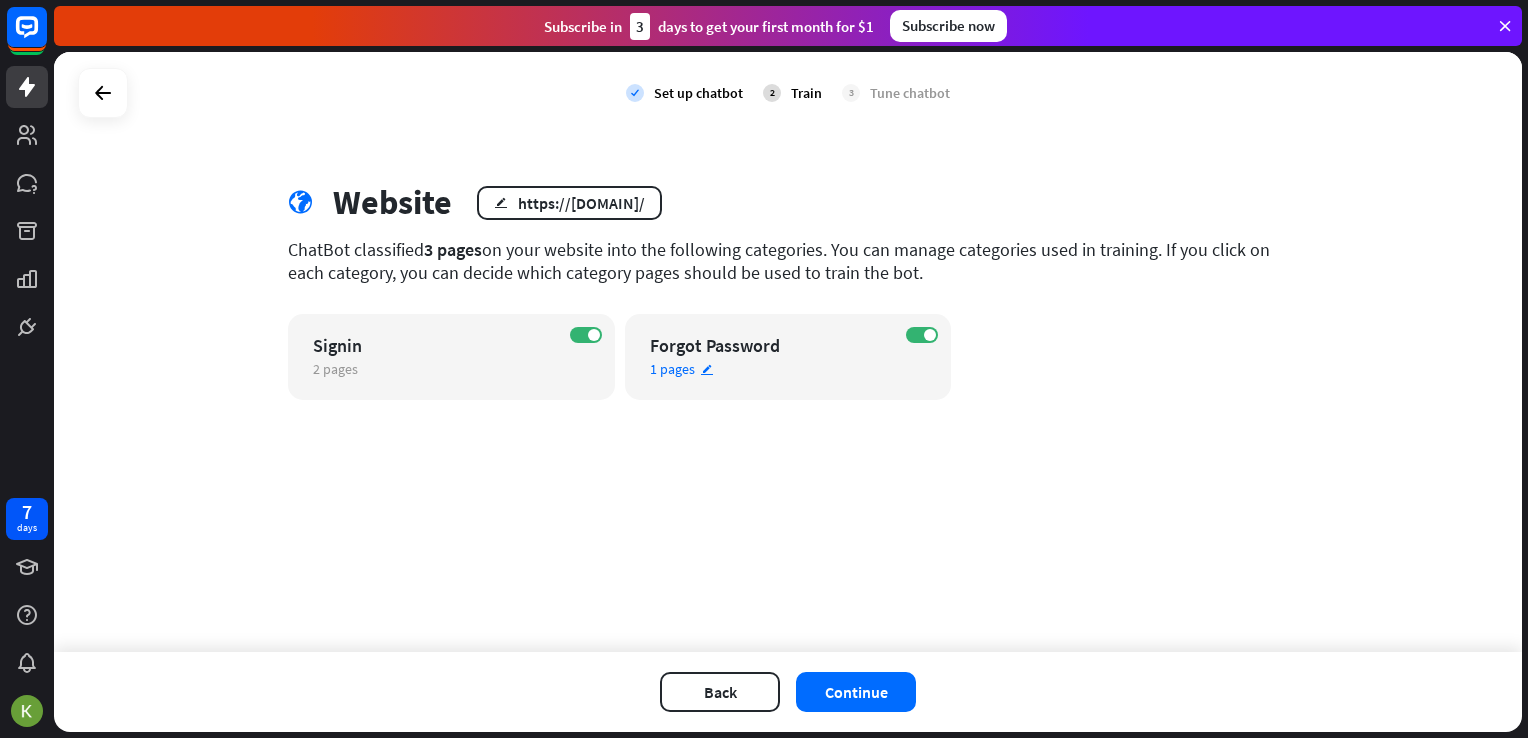 click on "edit" at bounding box center [707, 369] 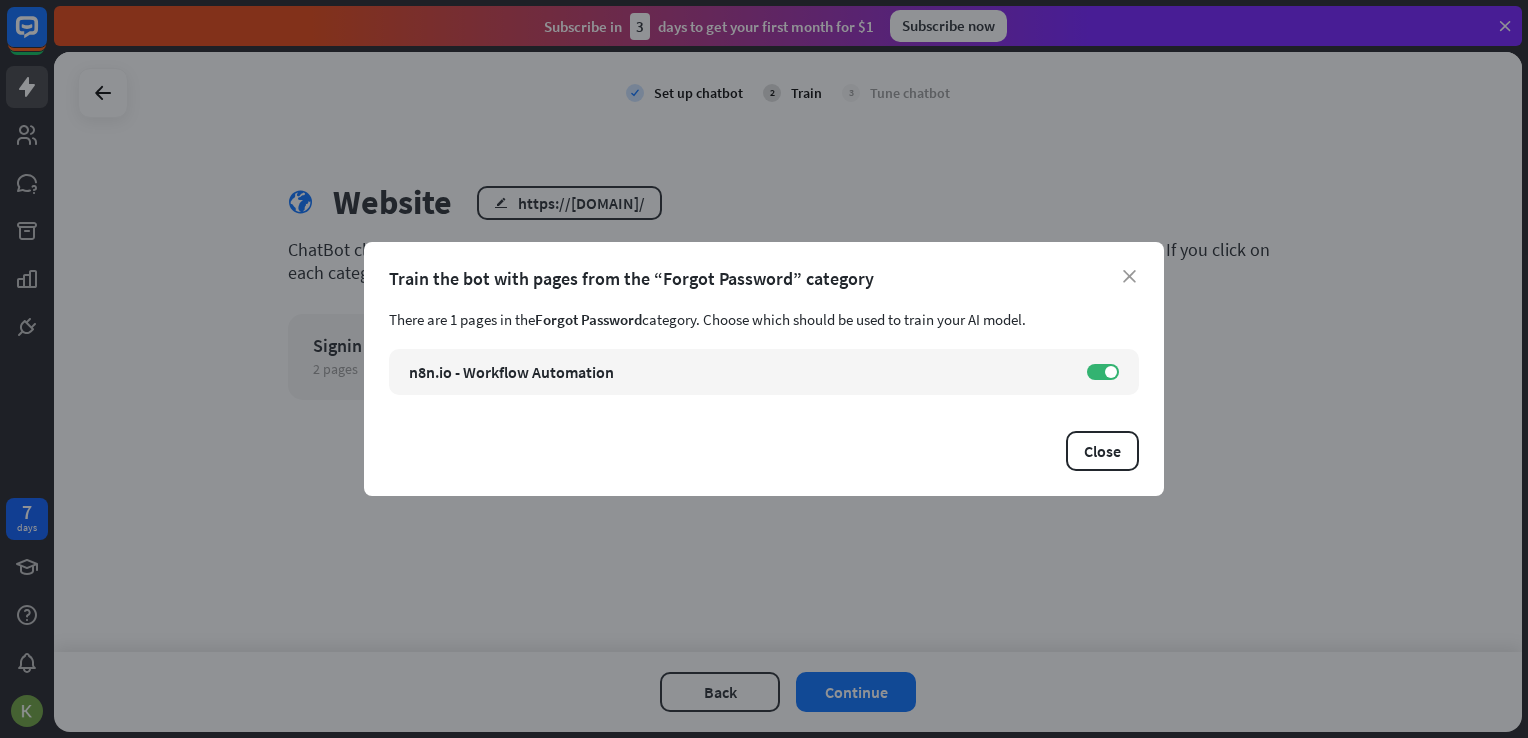 drag, startPoint x: 629, startPoint y: 566, endPoint x: 804, endPoint y: 661, distance: 199.12308 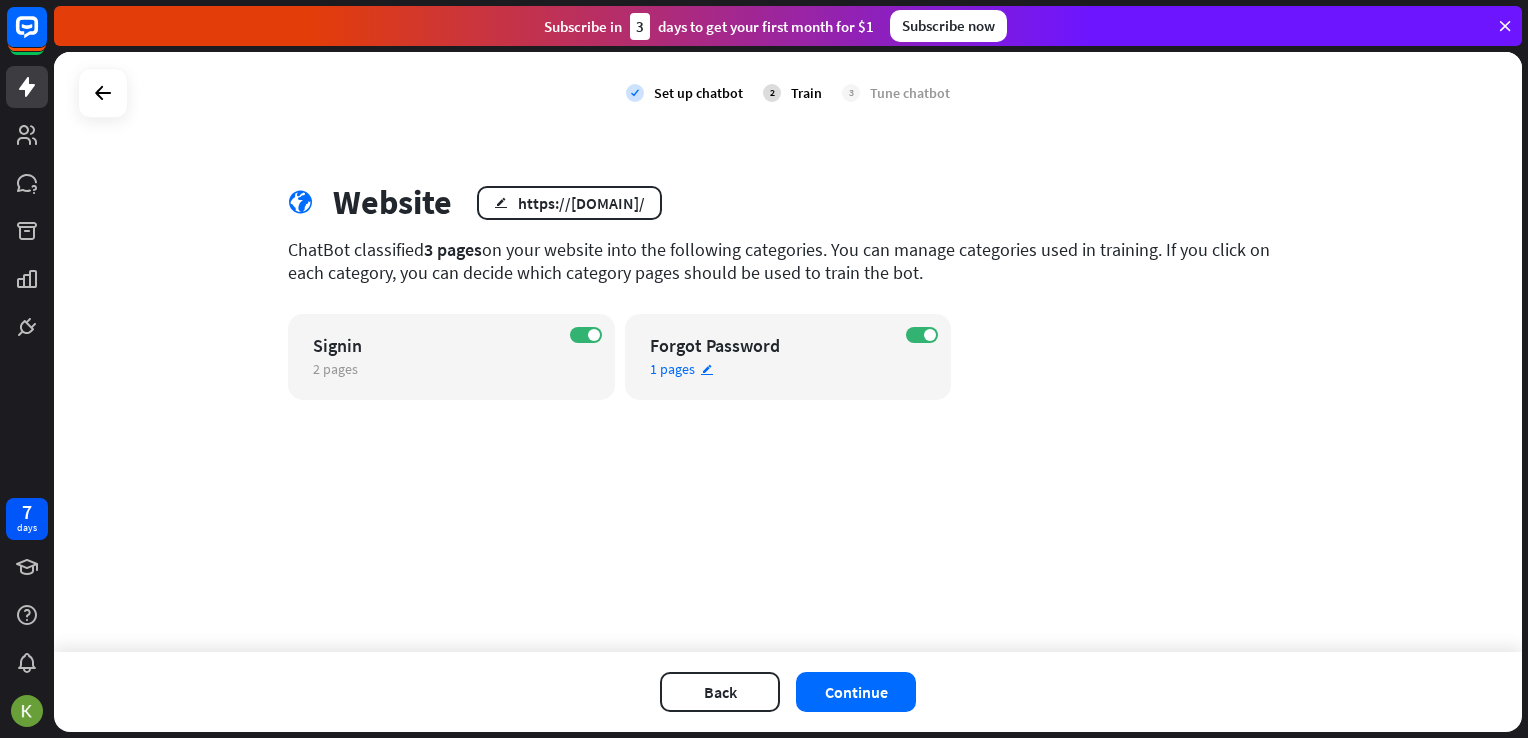 drag, startPoint x: 860, startPoint y: 699, endPoint x: 935, endPoint y: 391, distance: 317 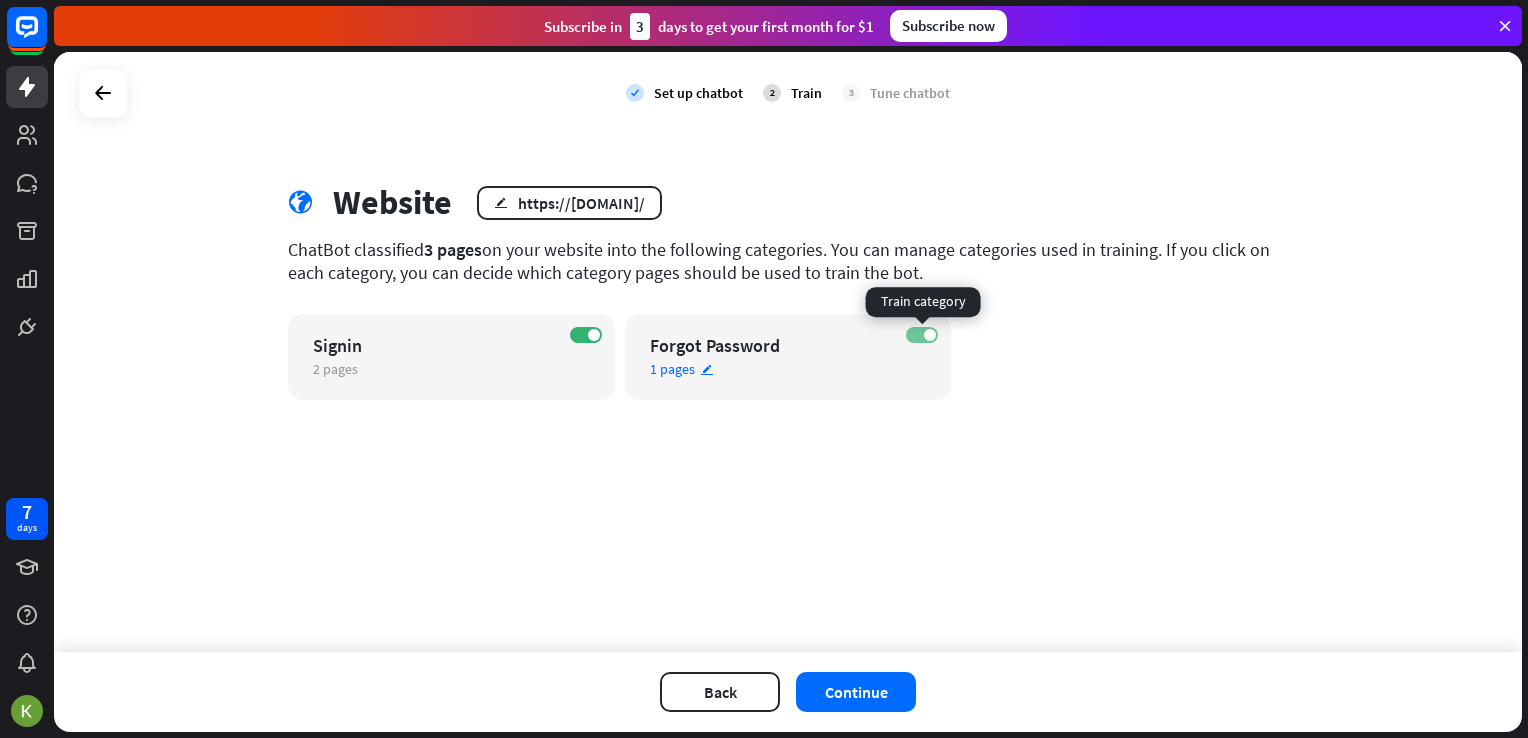 click on "ON" at bounding box center (922, 335) 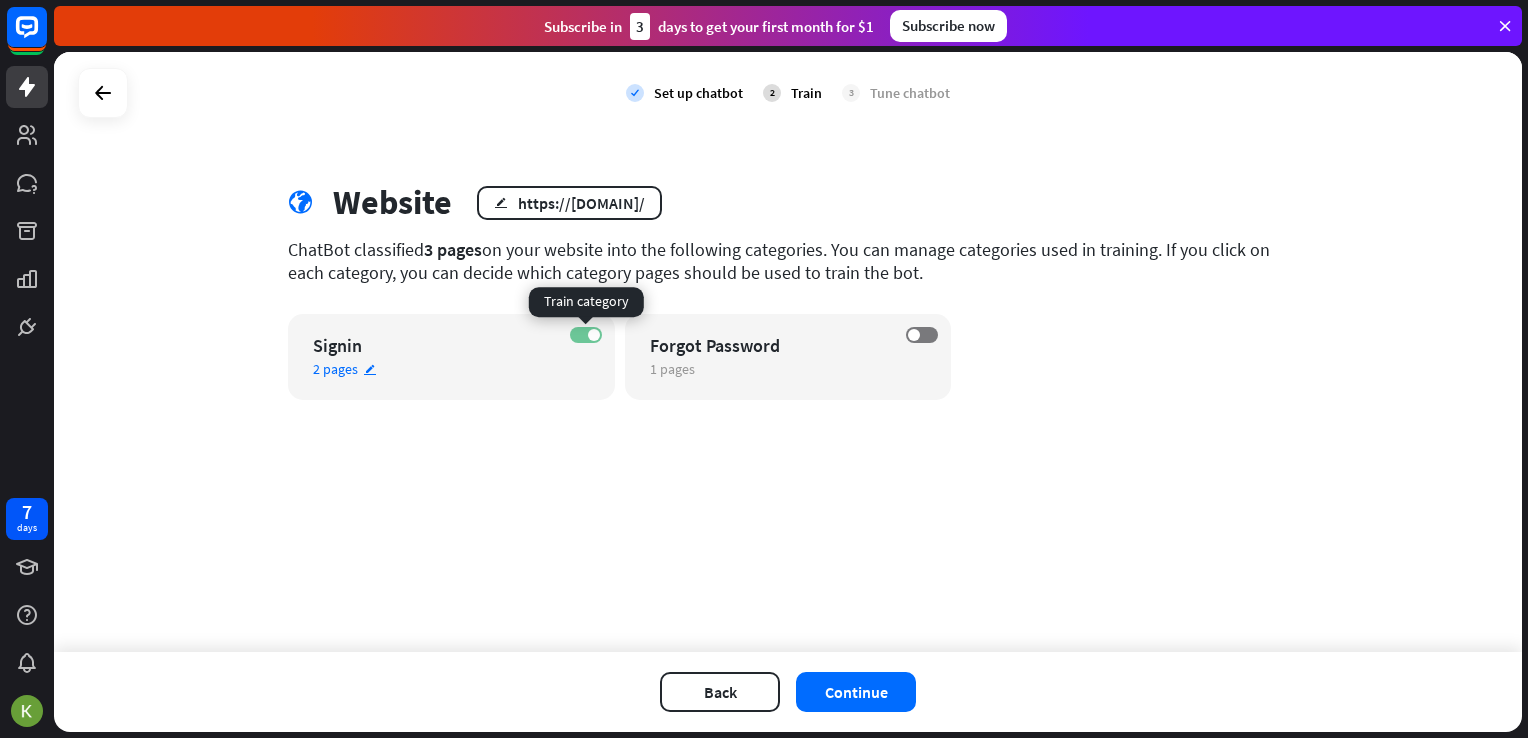 click on "ON" at bounding box center (586, 335) 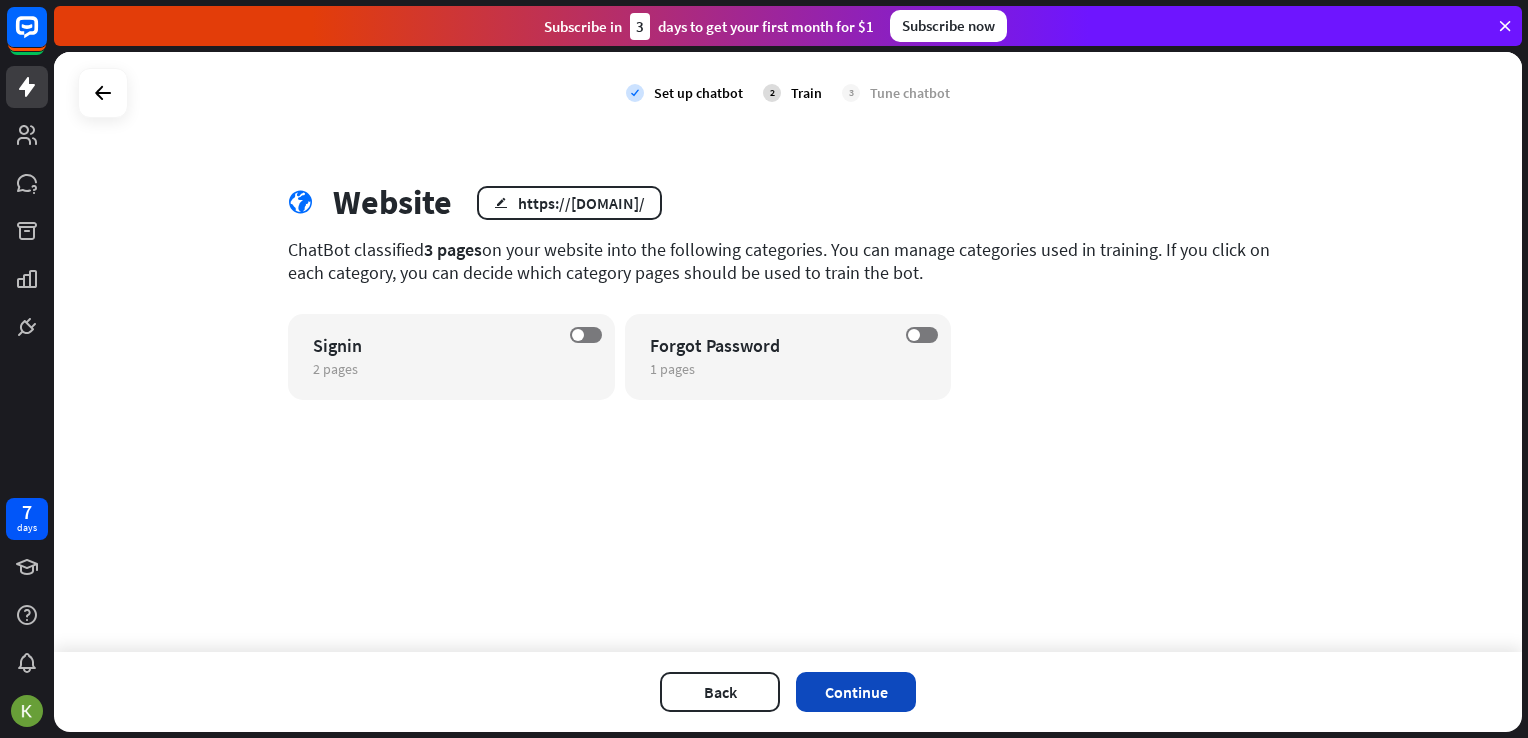 click on "Continue" at bounding box center [856, 692] 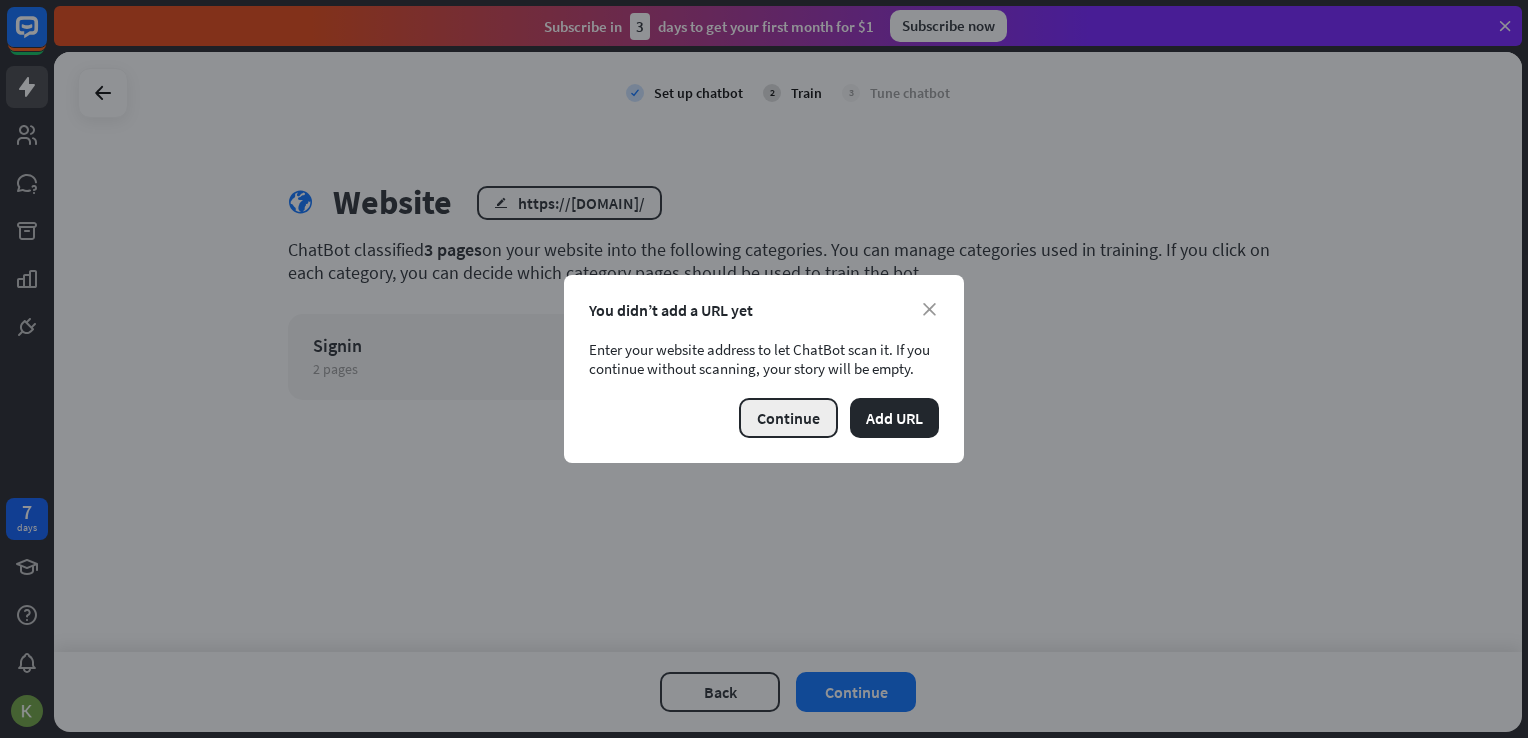 click on "Continue" at bounding box center [788, 418] 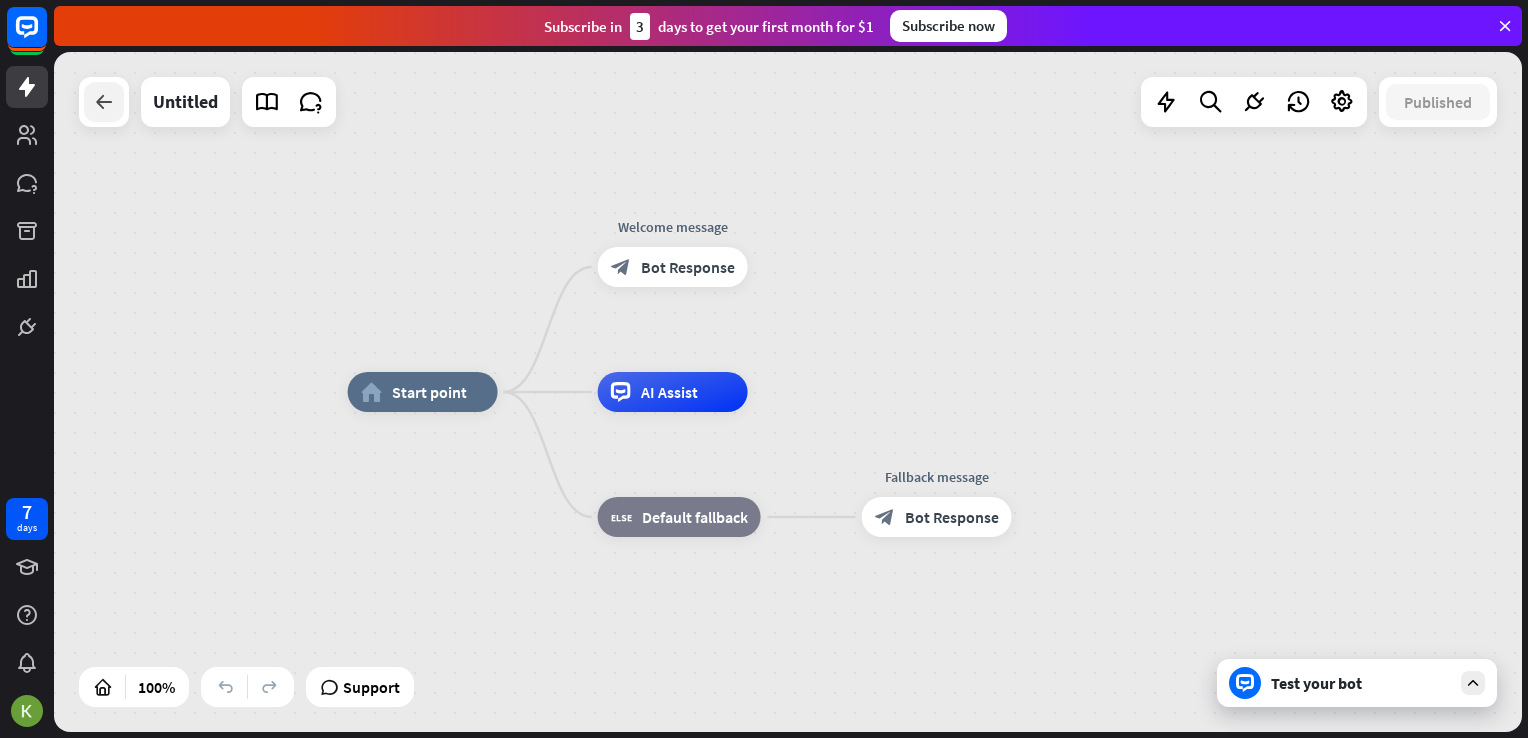 click at bounding box center [104, 102] 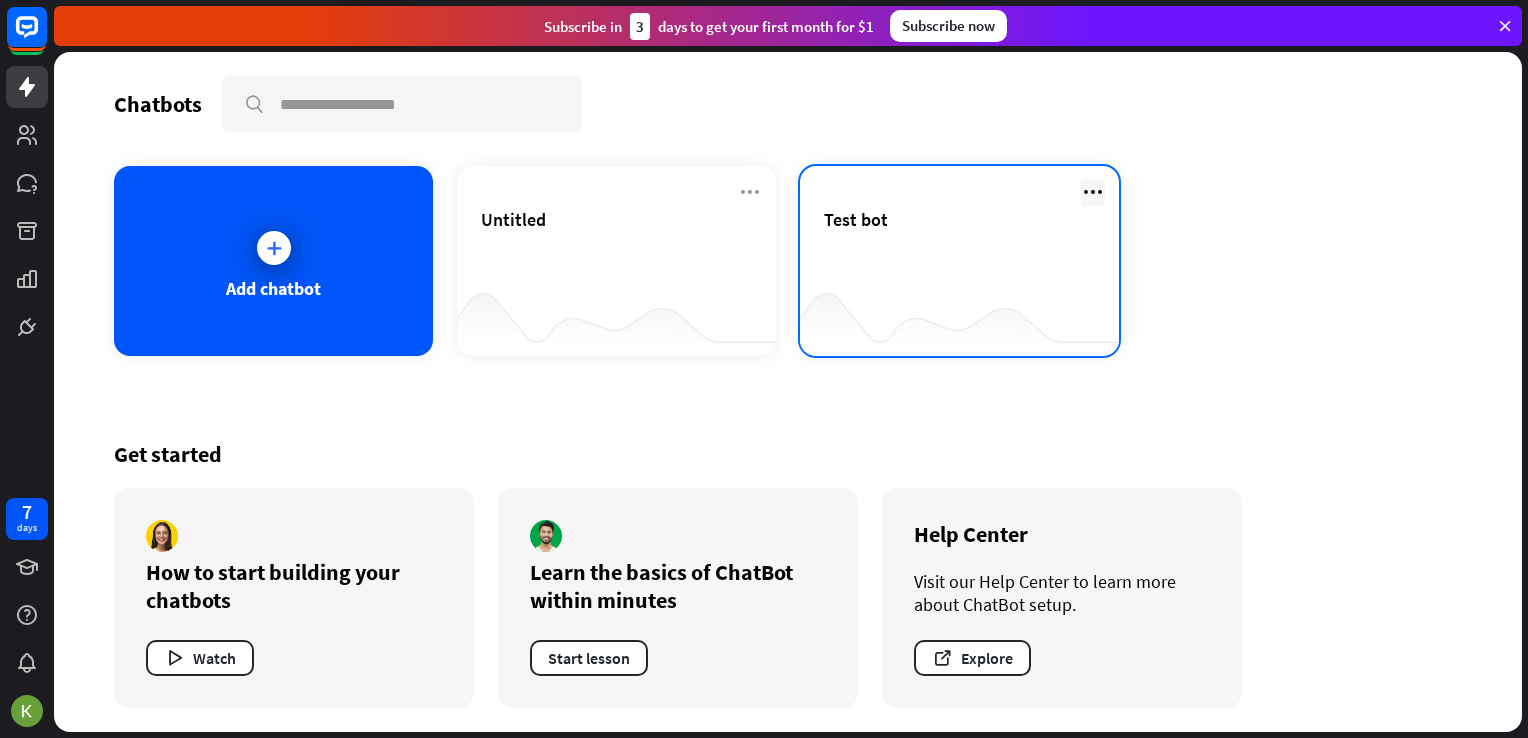 click at bounding box center [1093, 192] 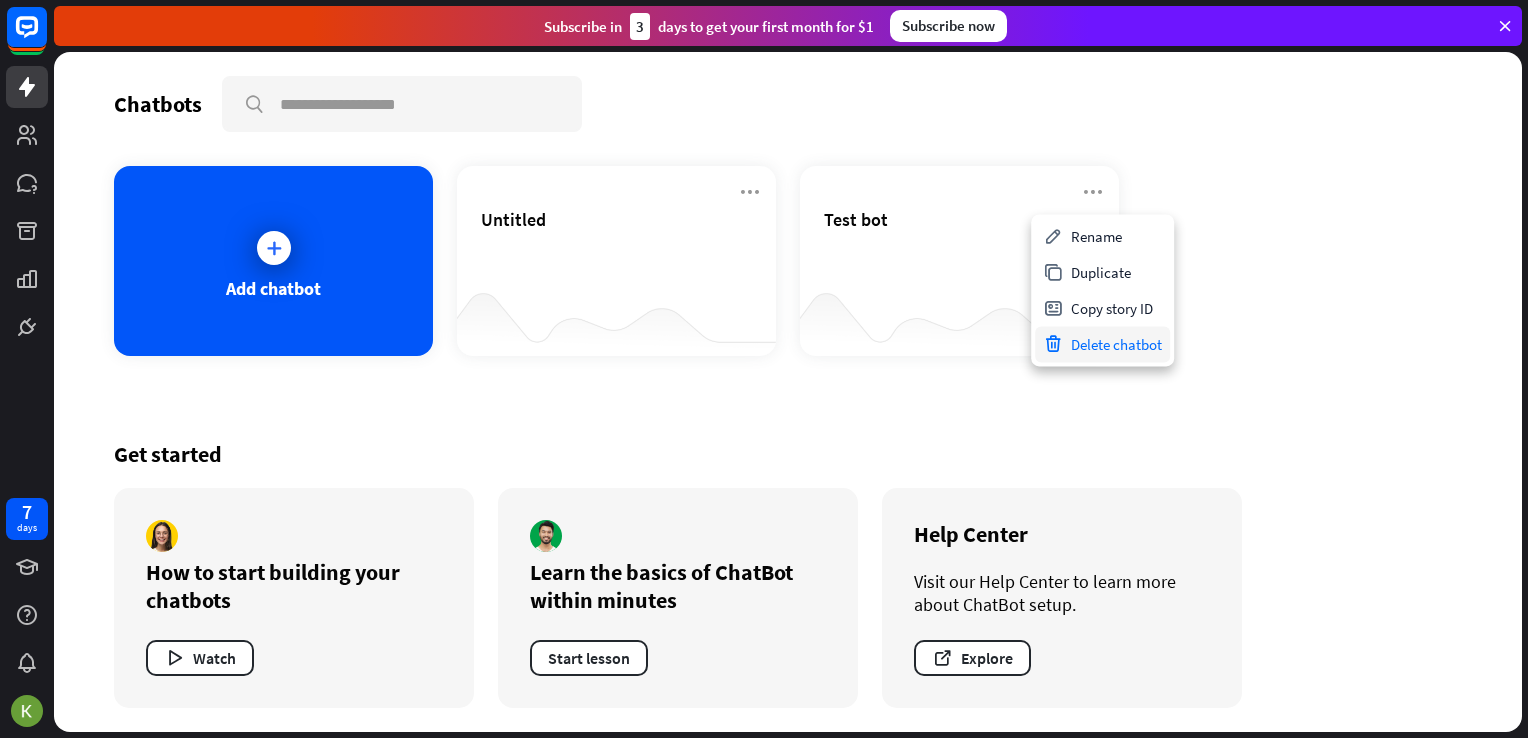 click on "Delete chatbot" at bounding box center (1102, 344) 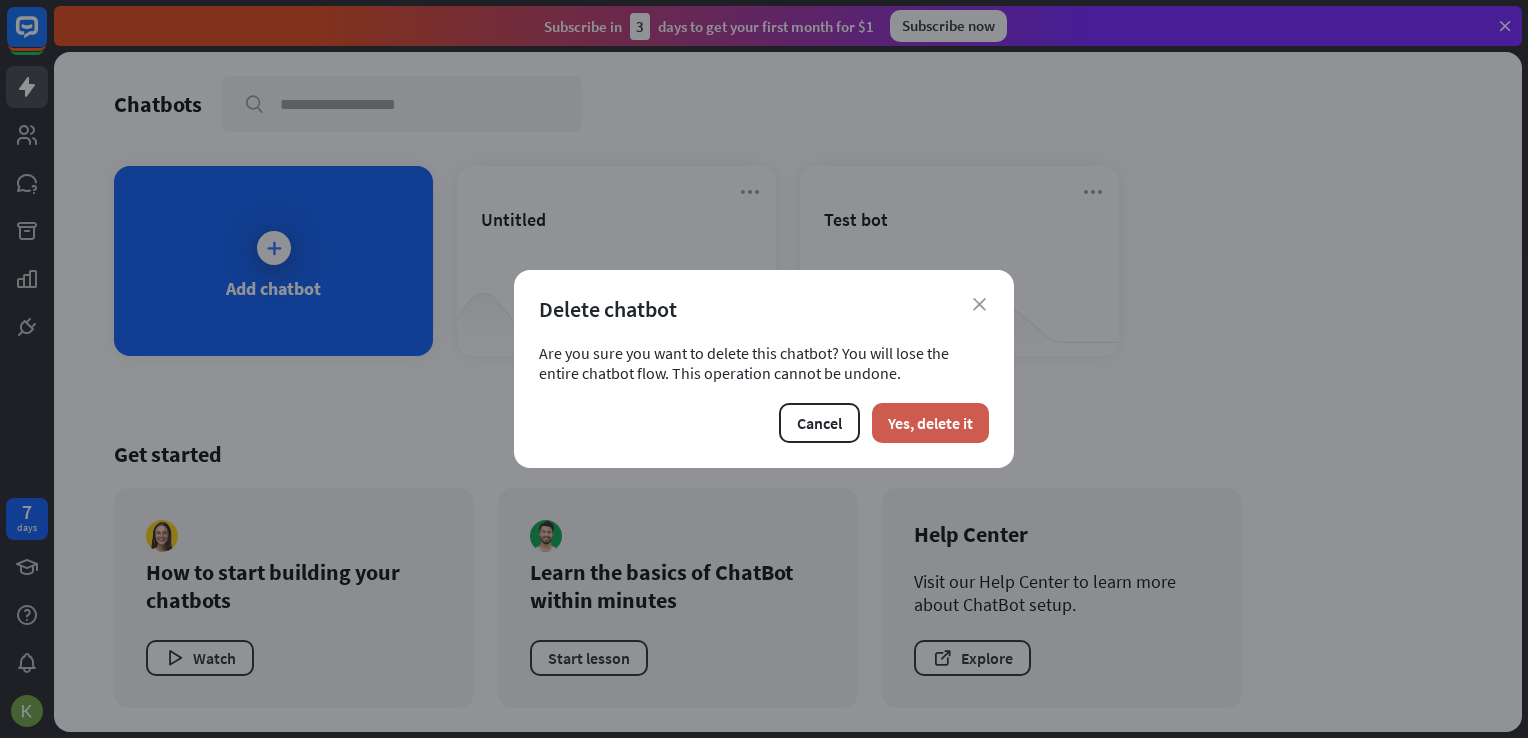 drag, startPoint x: 924, startPoint y: 413, endPoint x: 825, endPoint y: 350, distance: 117.34564 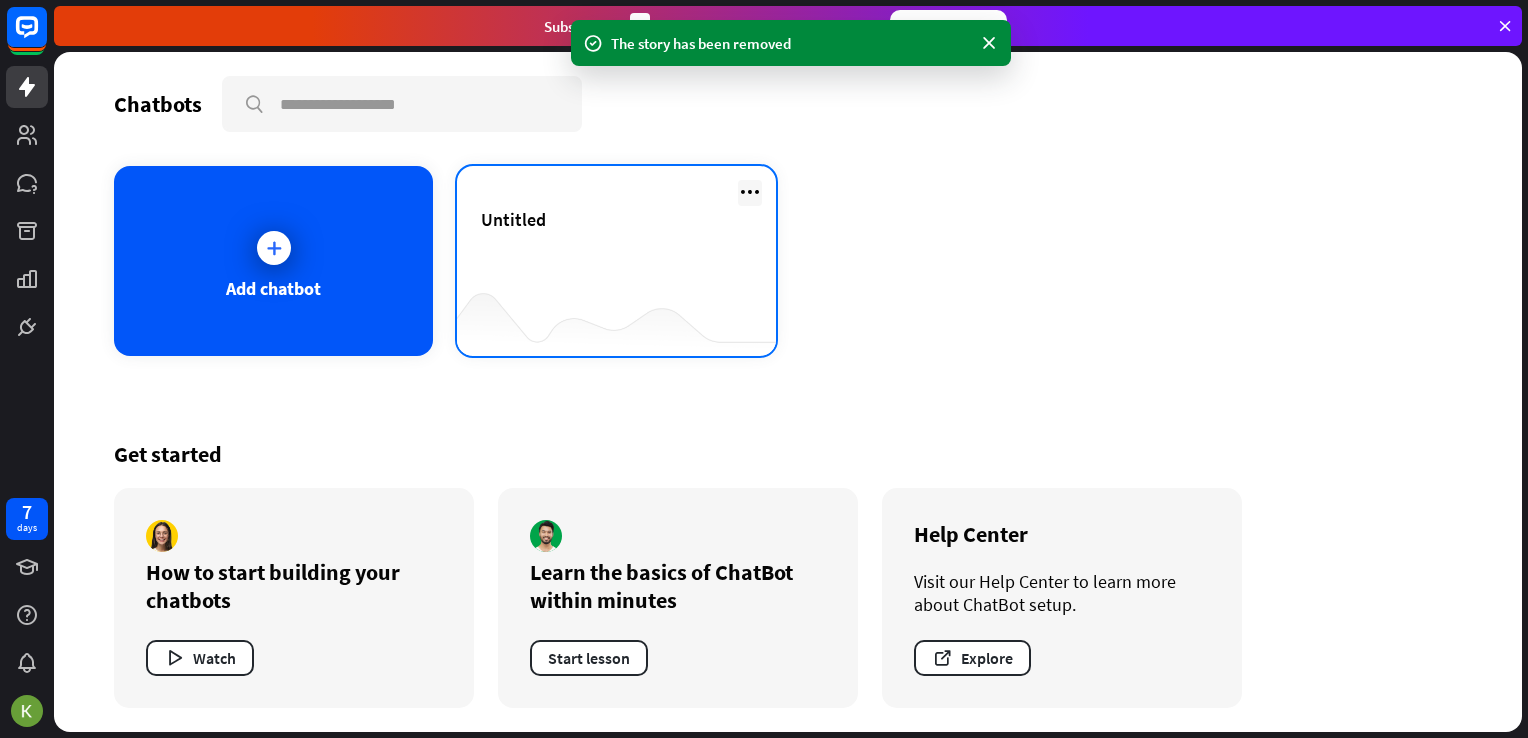 click at bounding box center [750, 192] 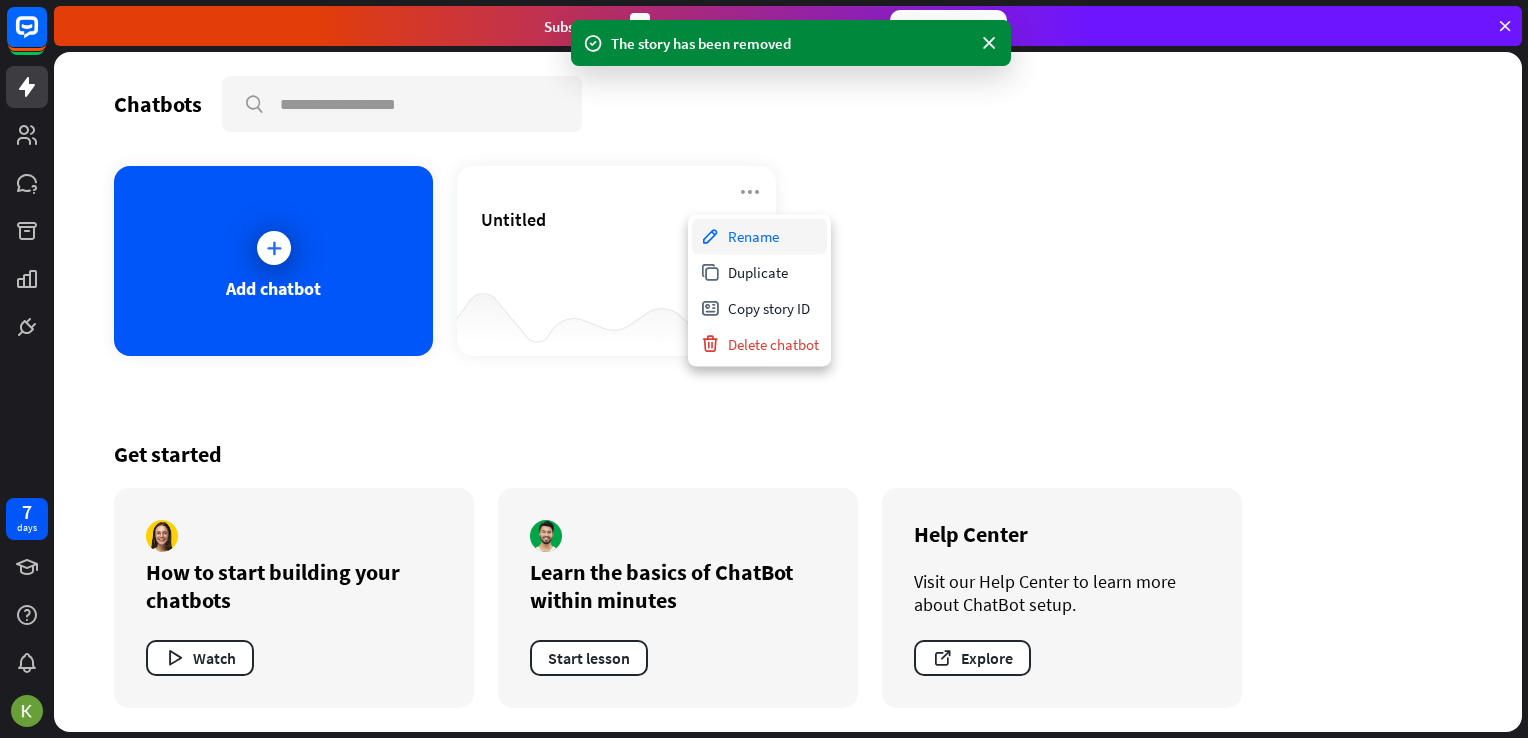 click on "Rename" at bounding box center [759, 236] 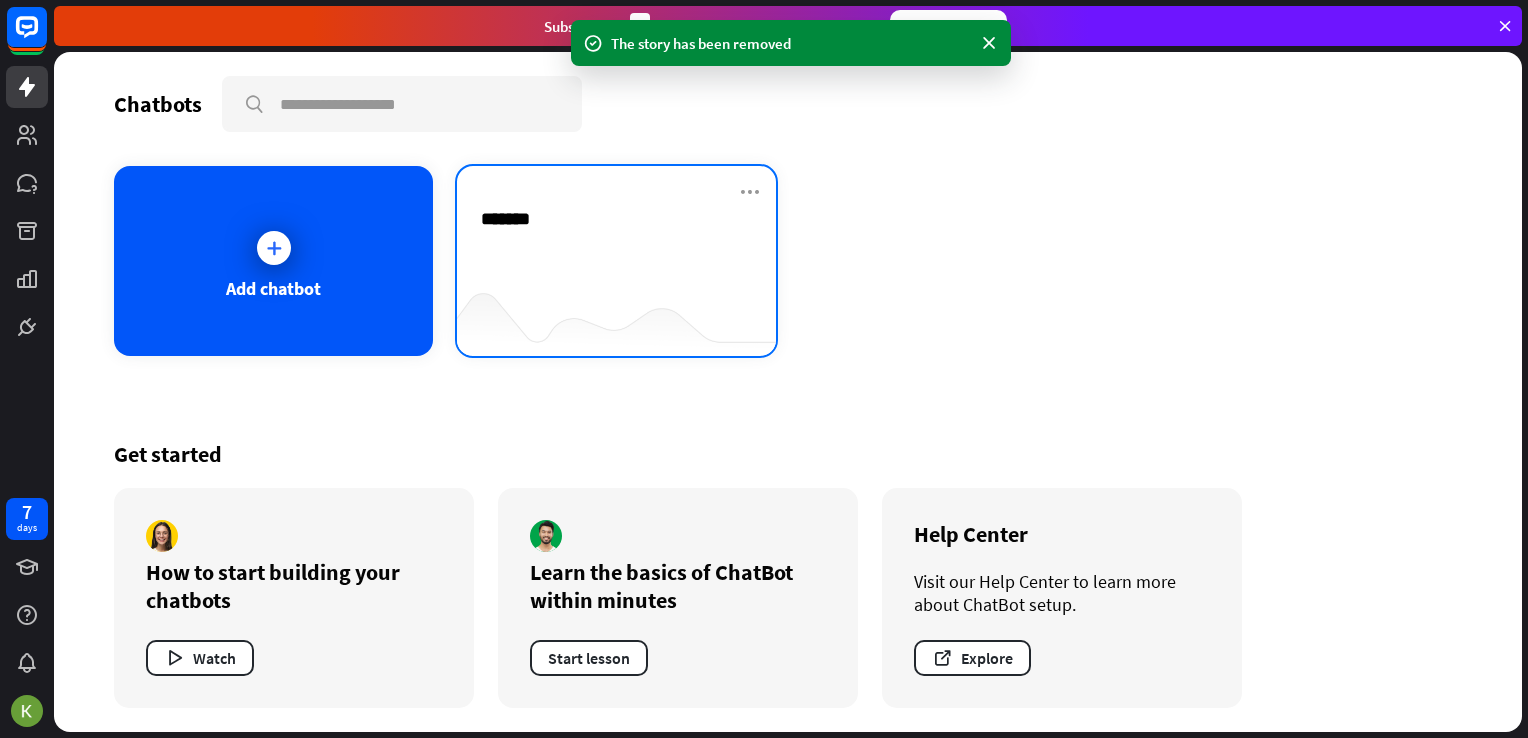 scroll, scrollTop: 0, scrollLeft: 0, axis: both 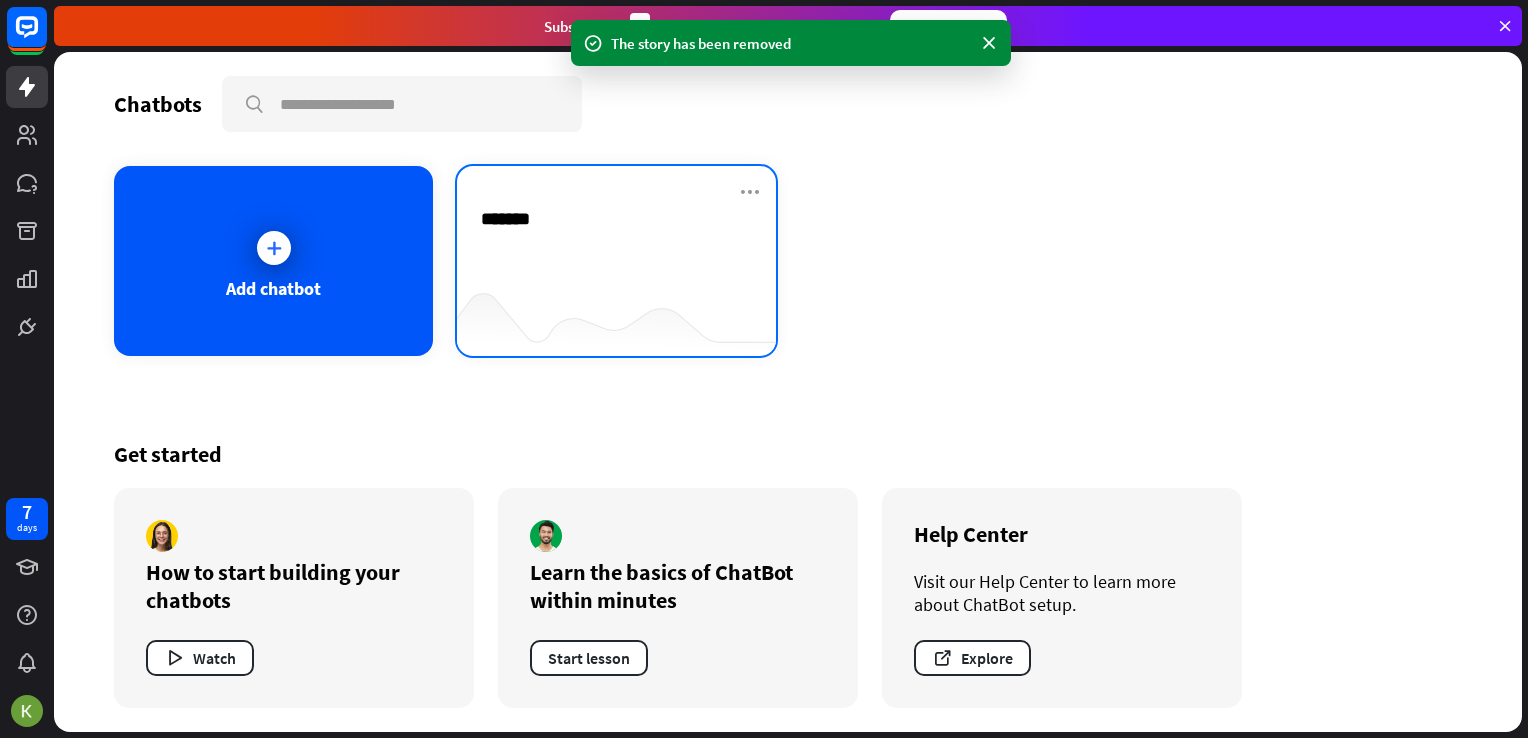 type on "********" 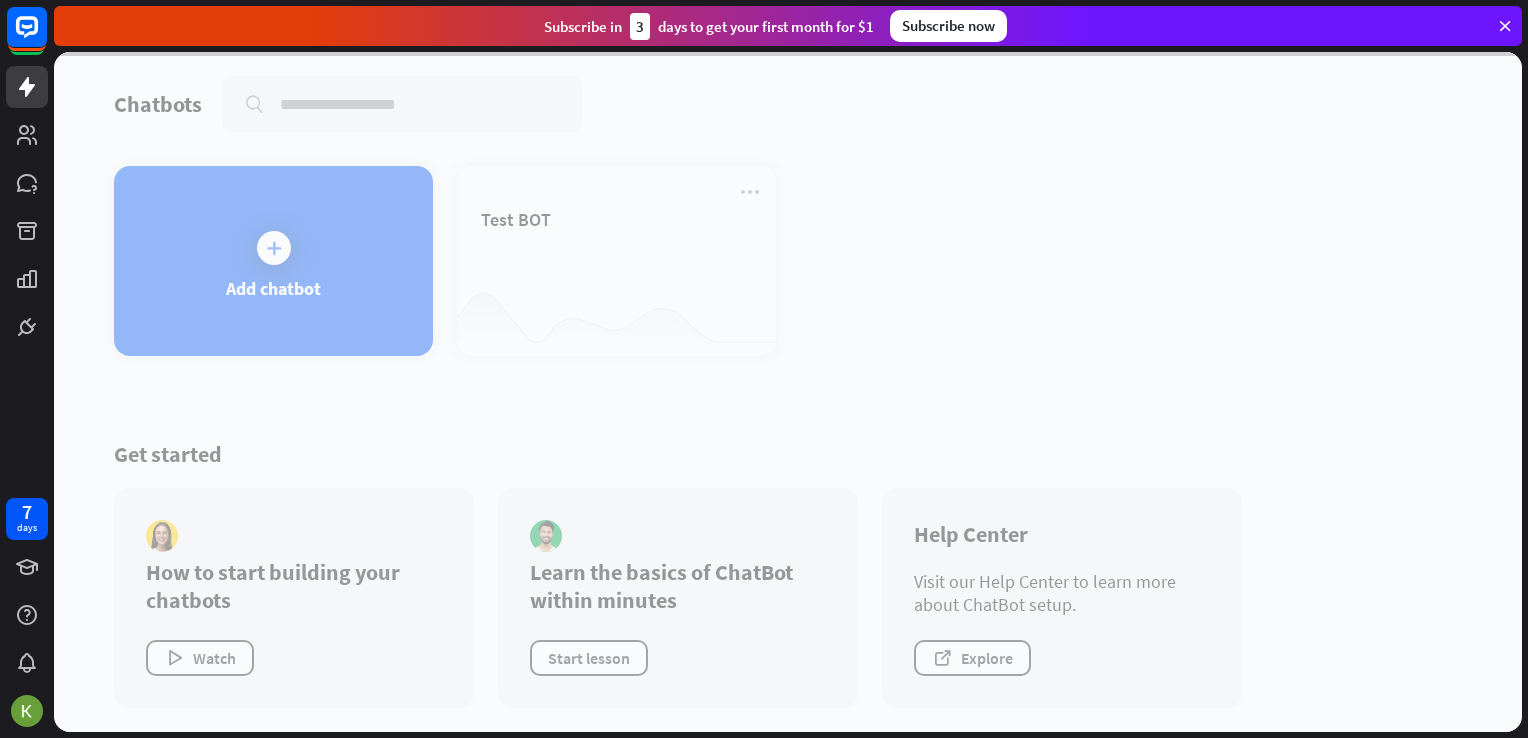 click at bounding box center [788, 392] 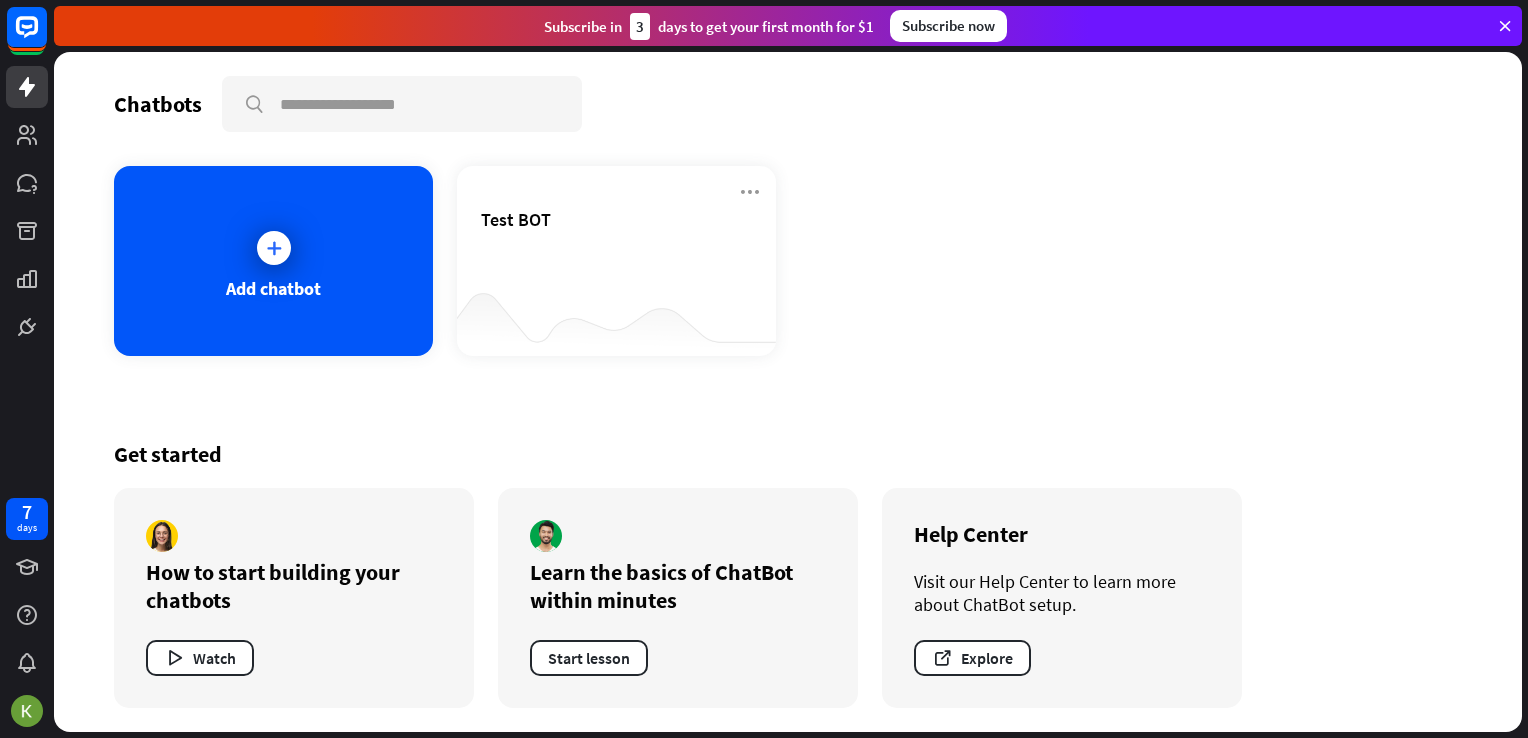 click at bounding box center [788, 392] 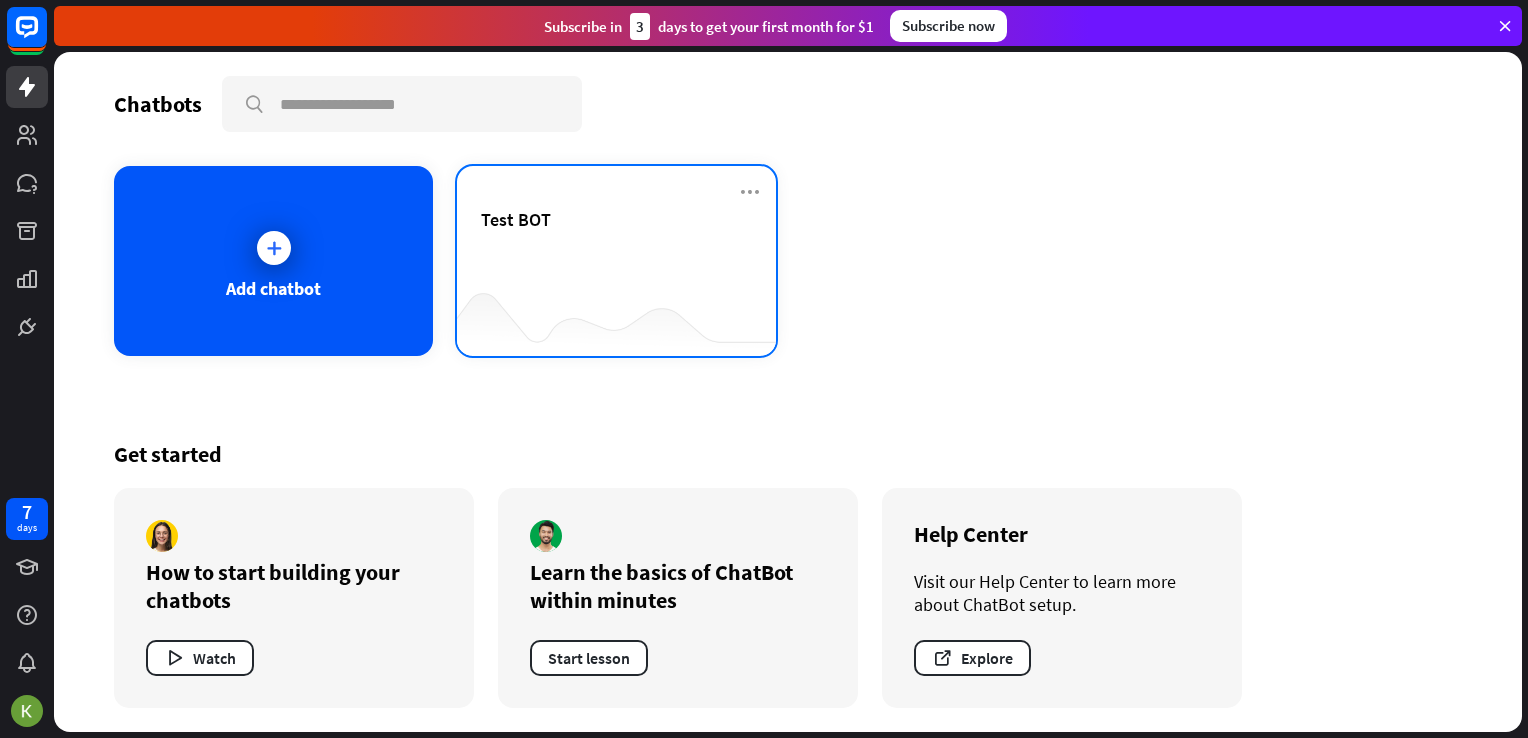 click on "Test BOT" at bounding box center (616, 243) 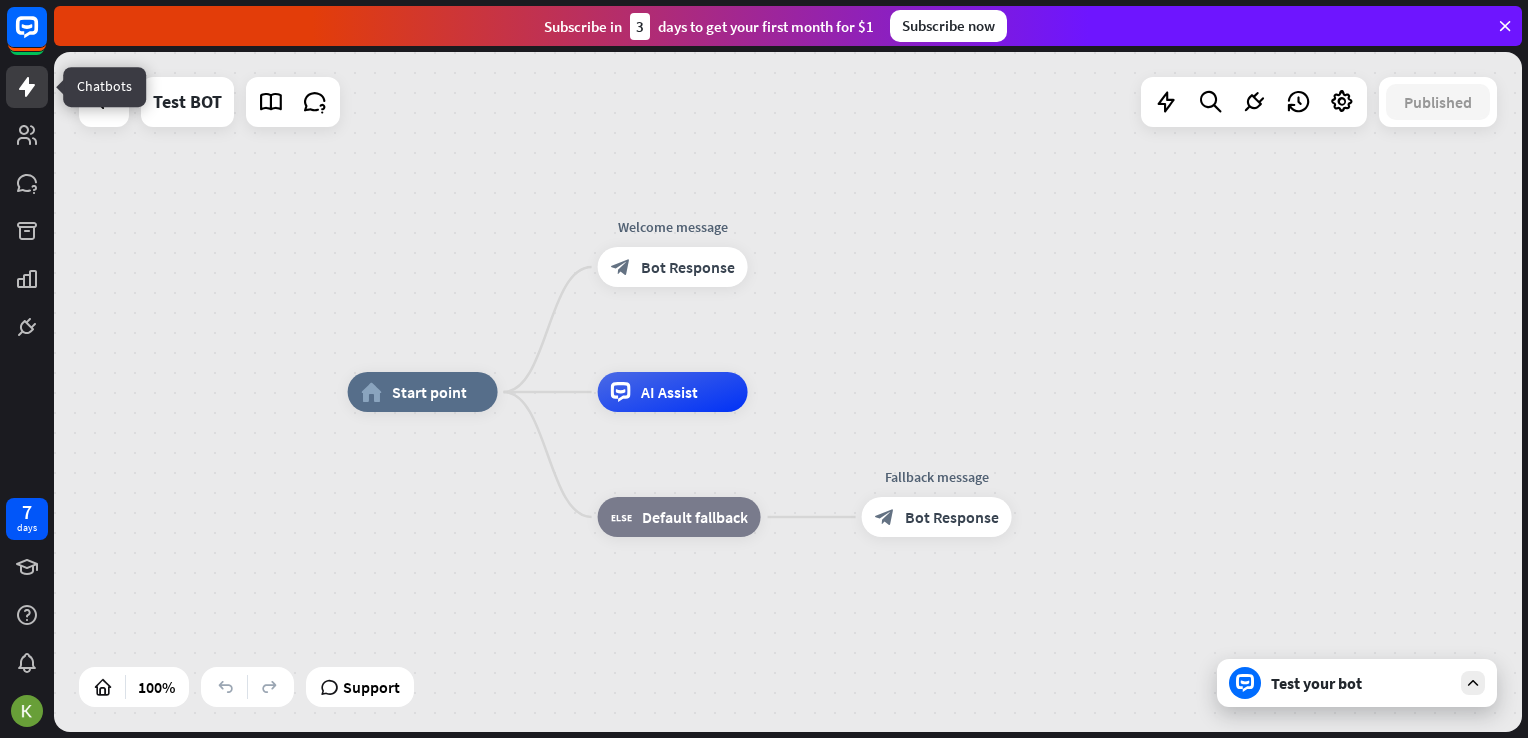 click 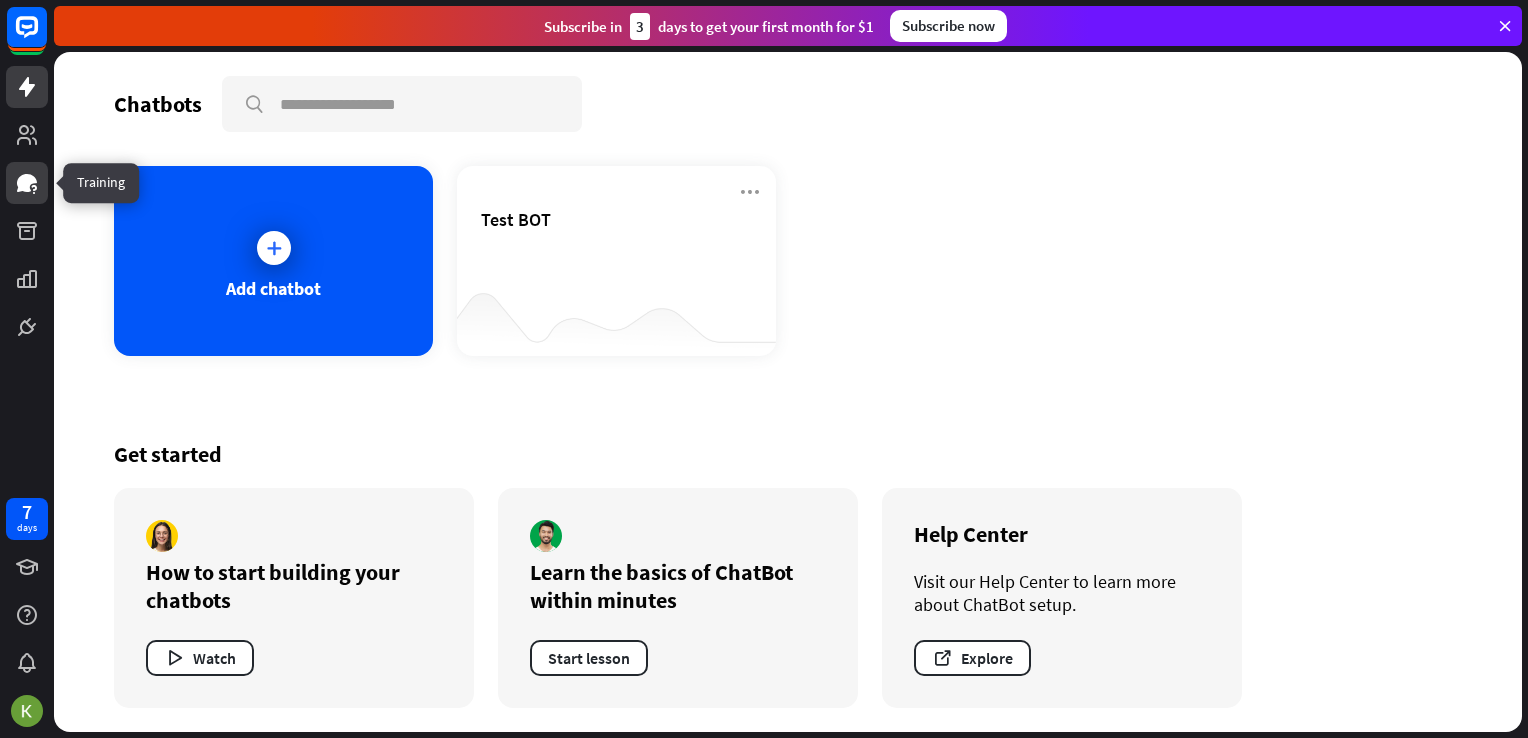click 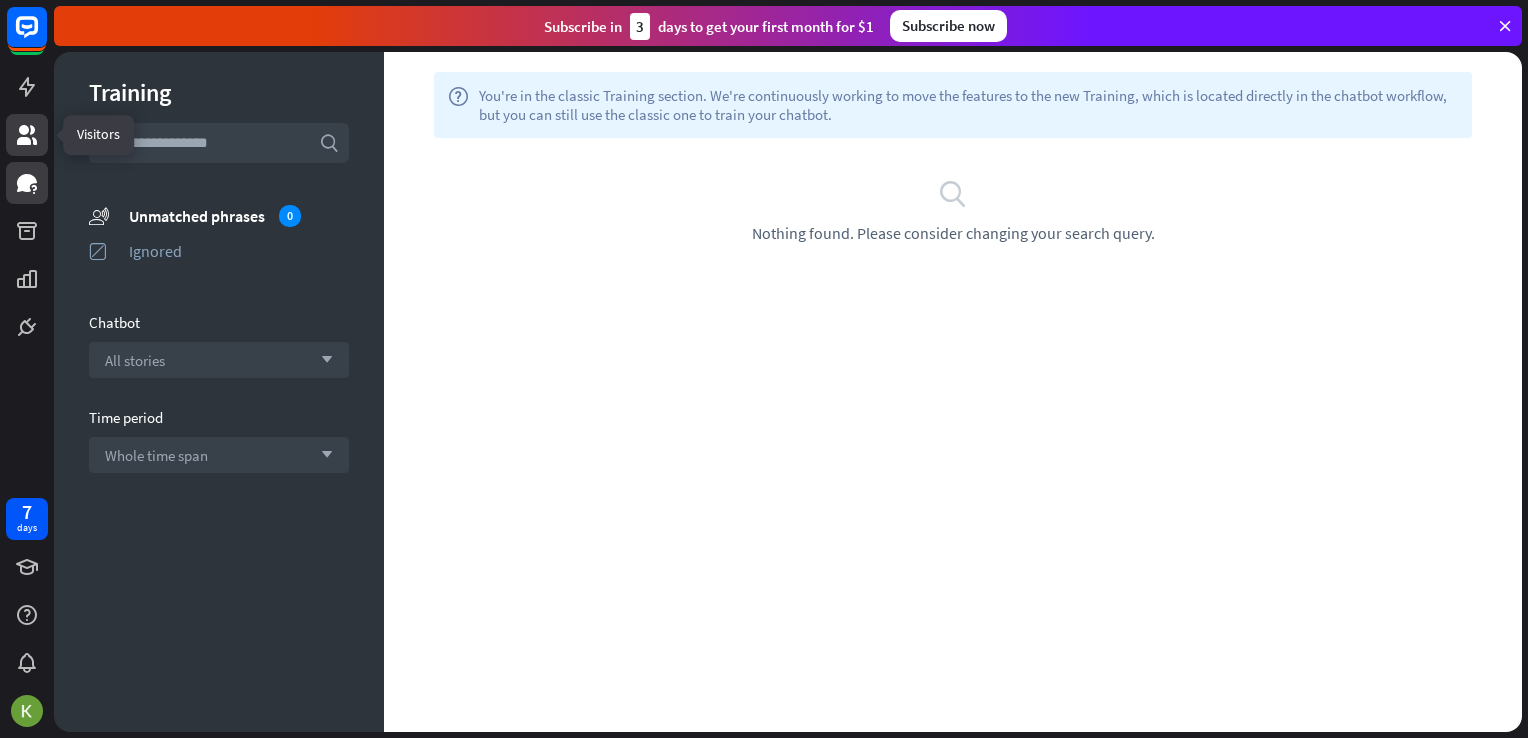click at bounding box center [27, 135] 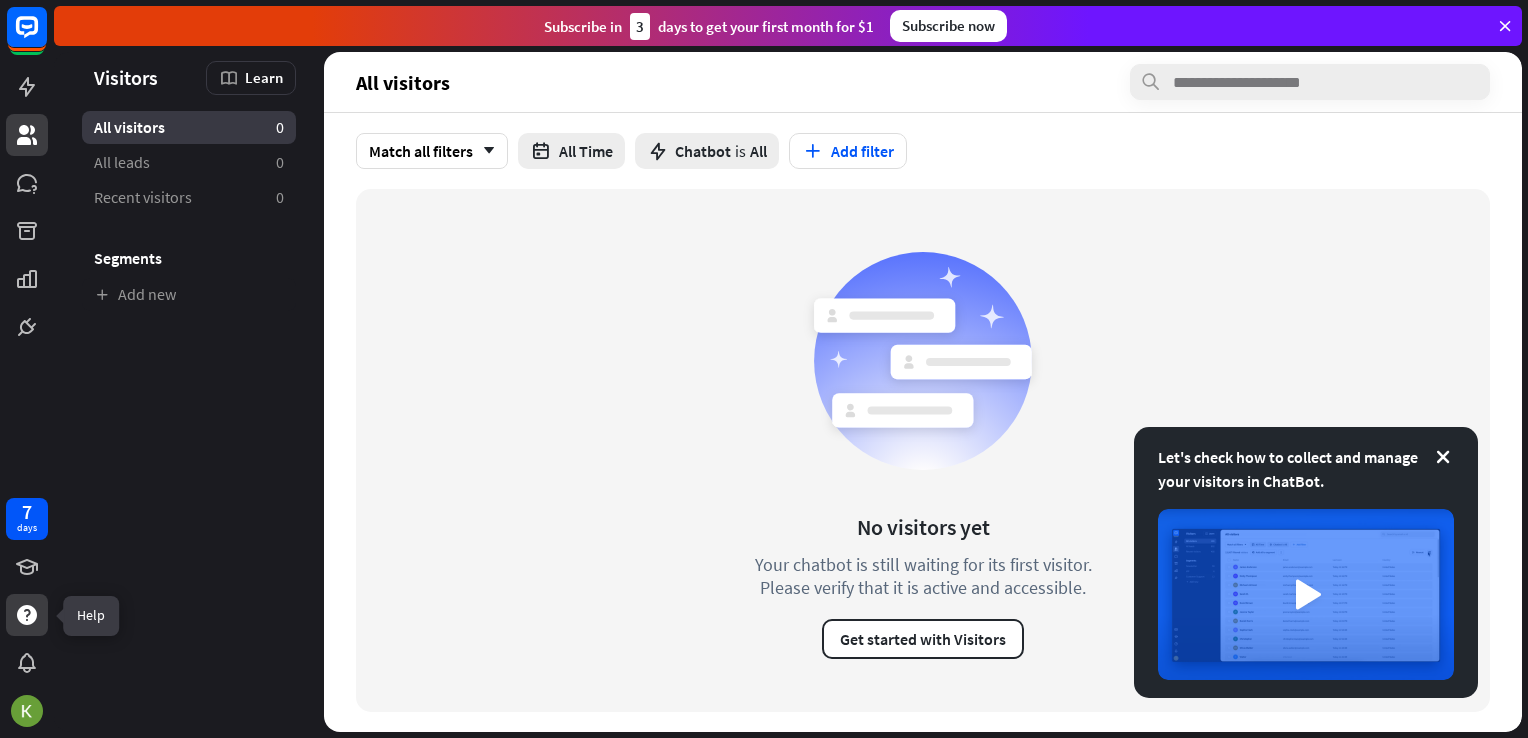 click at bounding box center [27, 615] 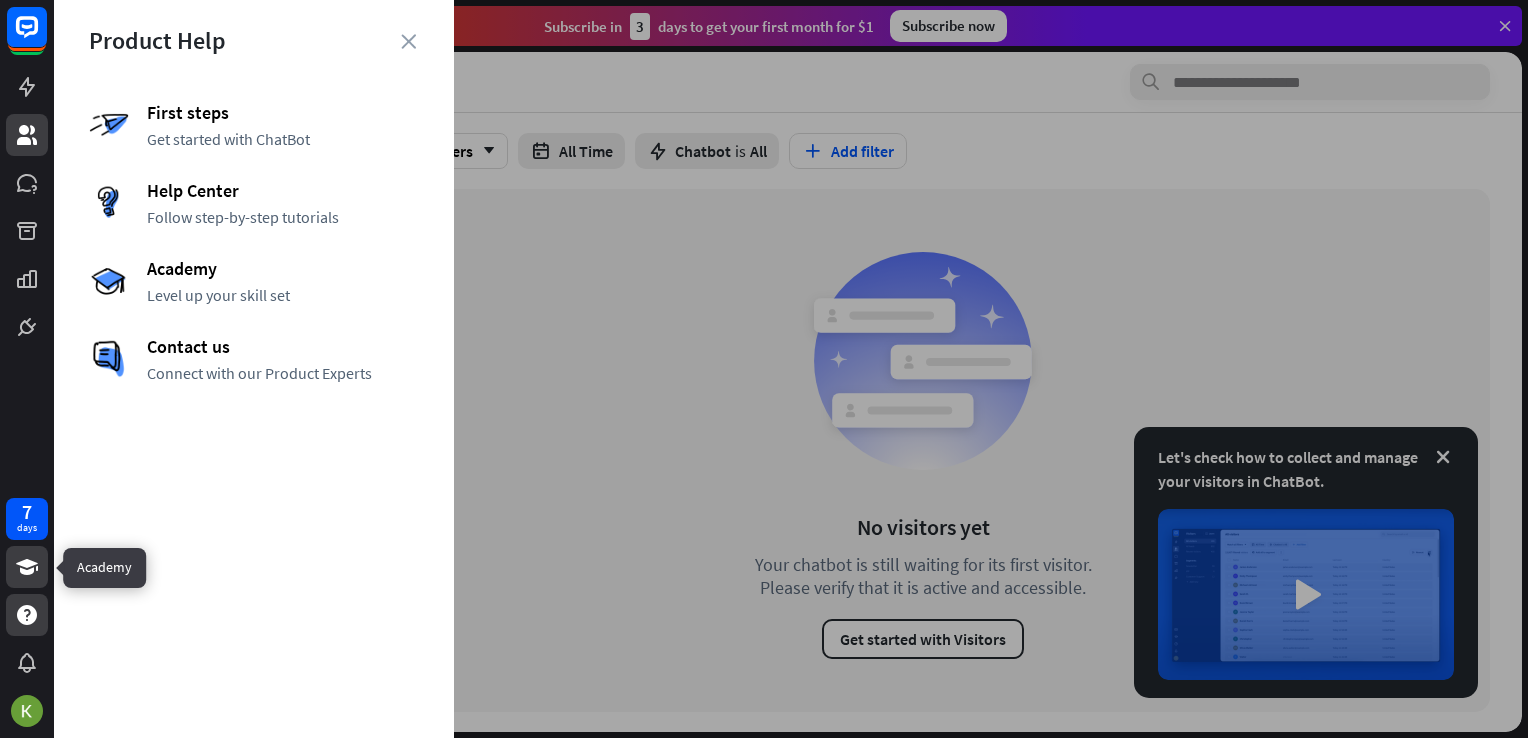click at bounding box center [27, 567] 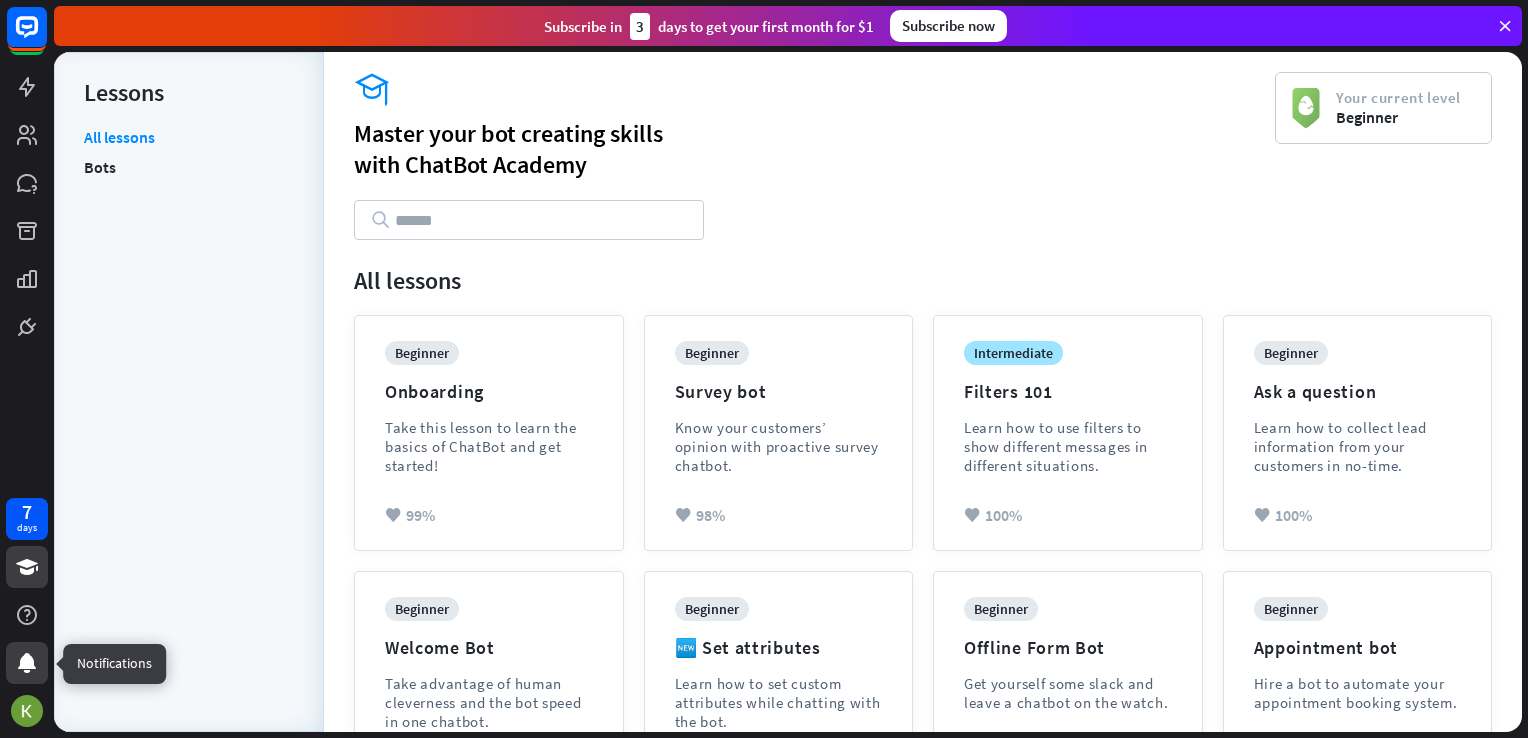 click 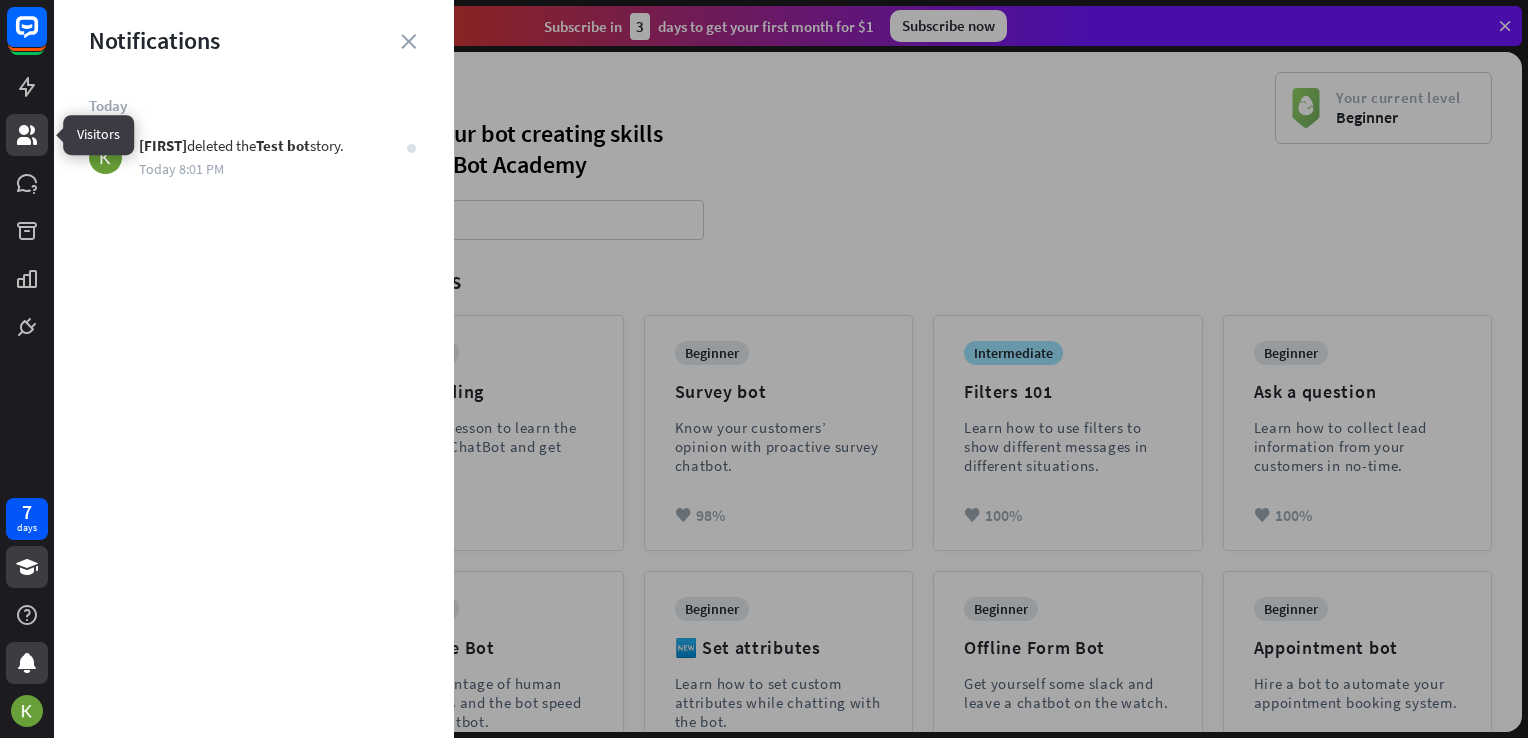click 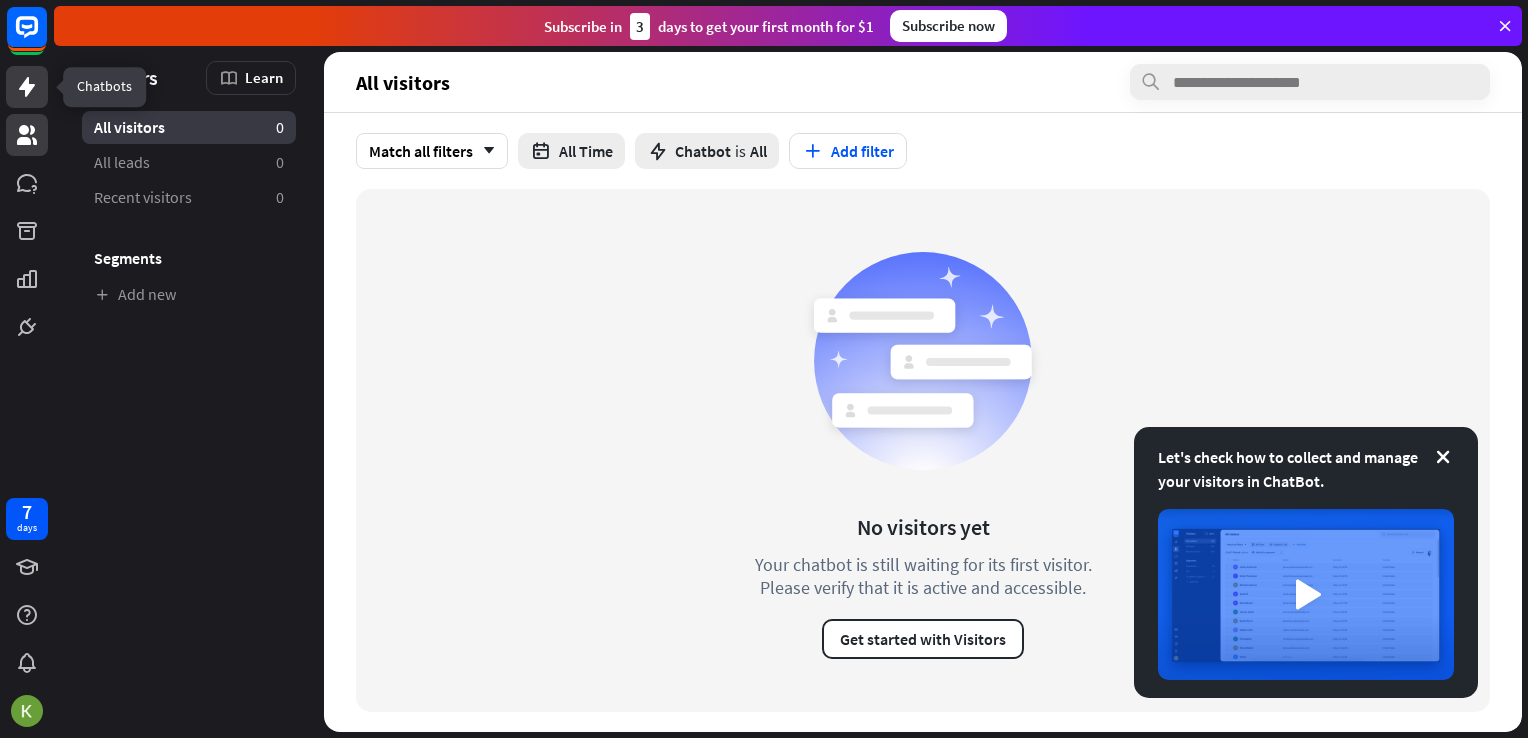 click 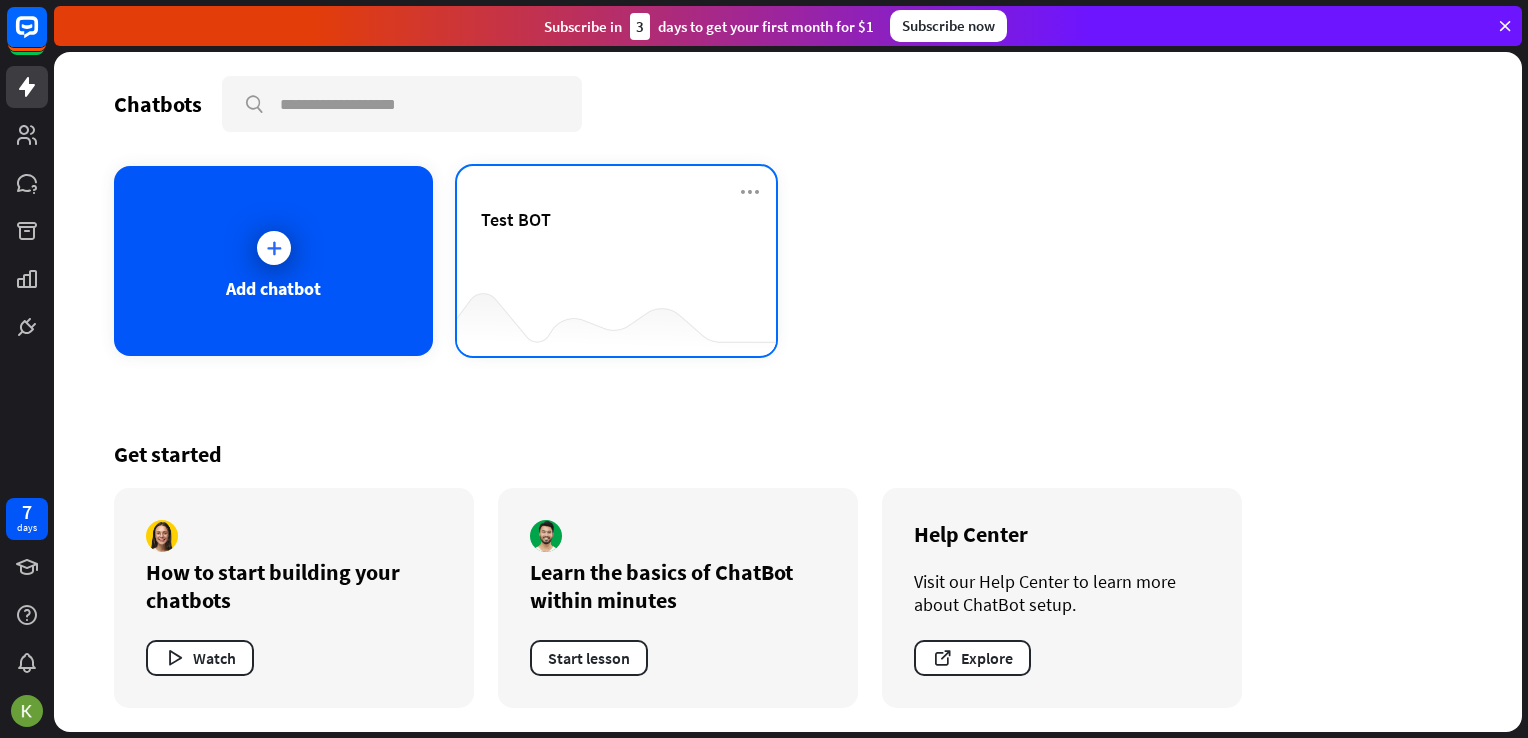click on "Test BOT" at bounding box center (616, 243) 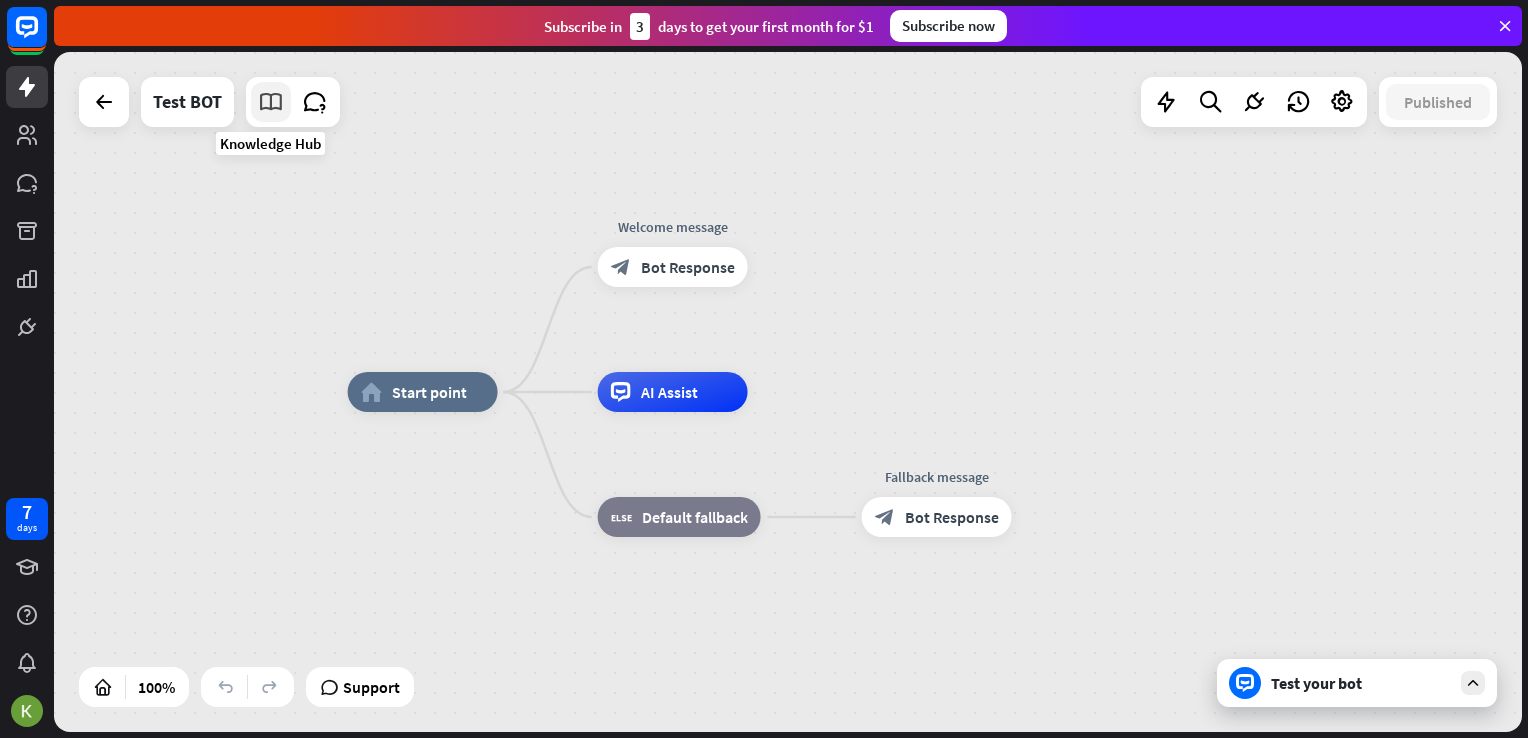 click at bounding box center [271, 102] 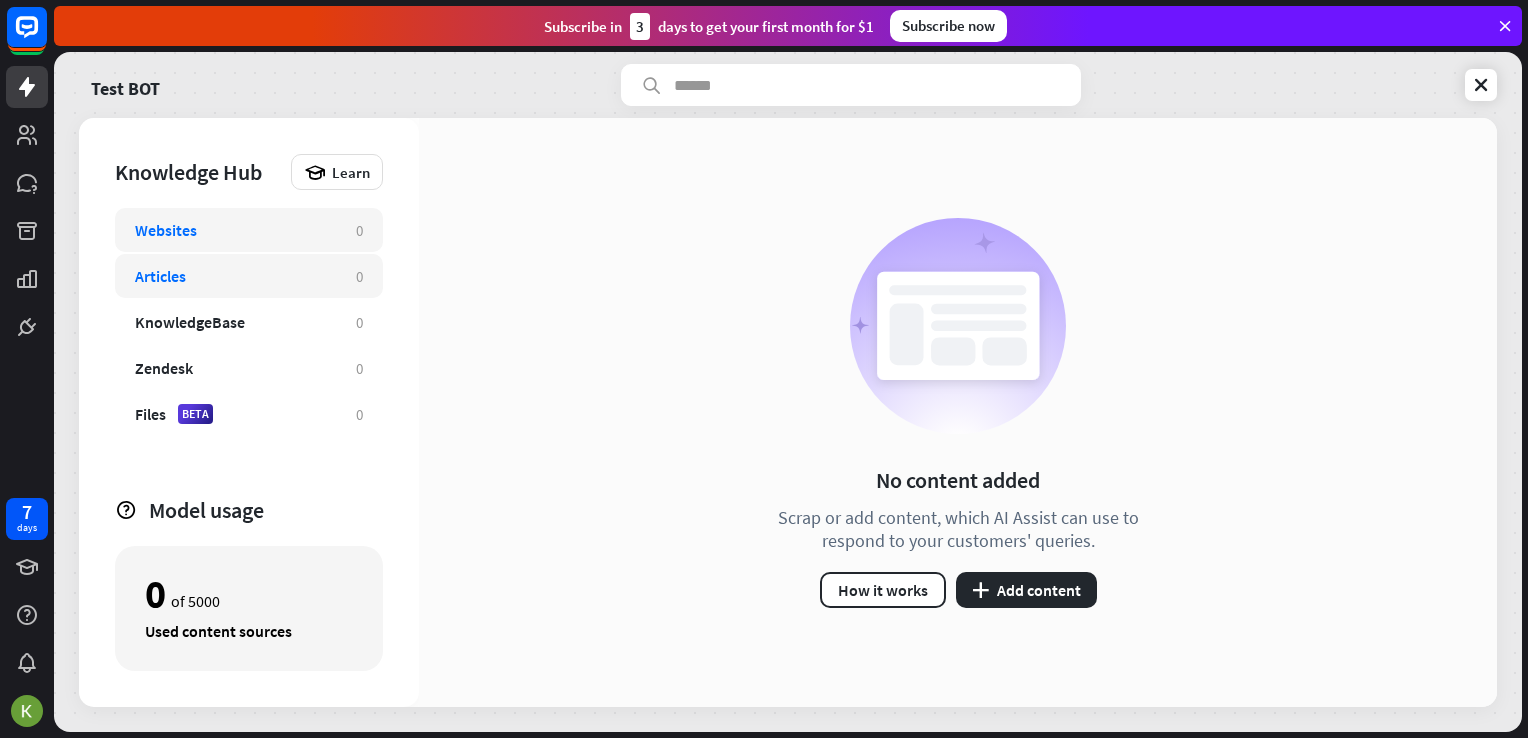 click on "Articles" at bounding box center [235, 276] 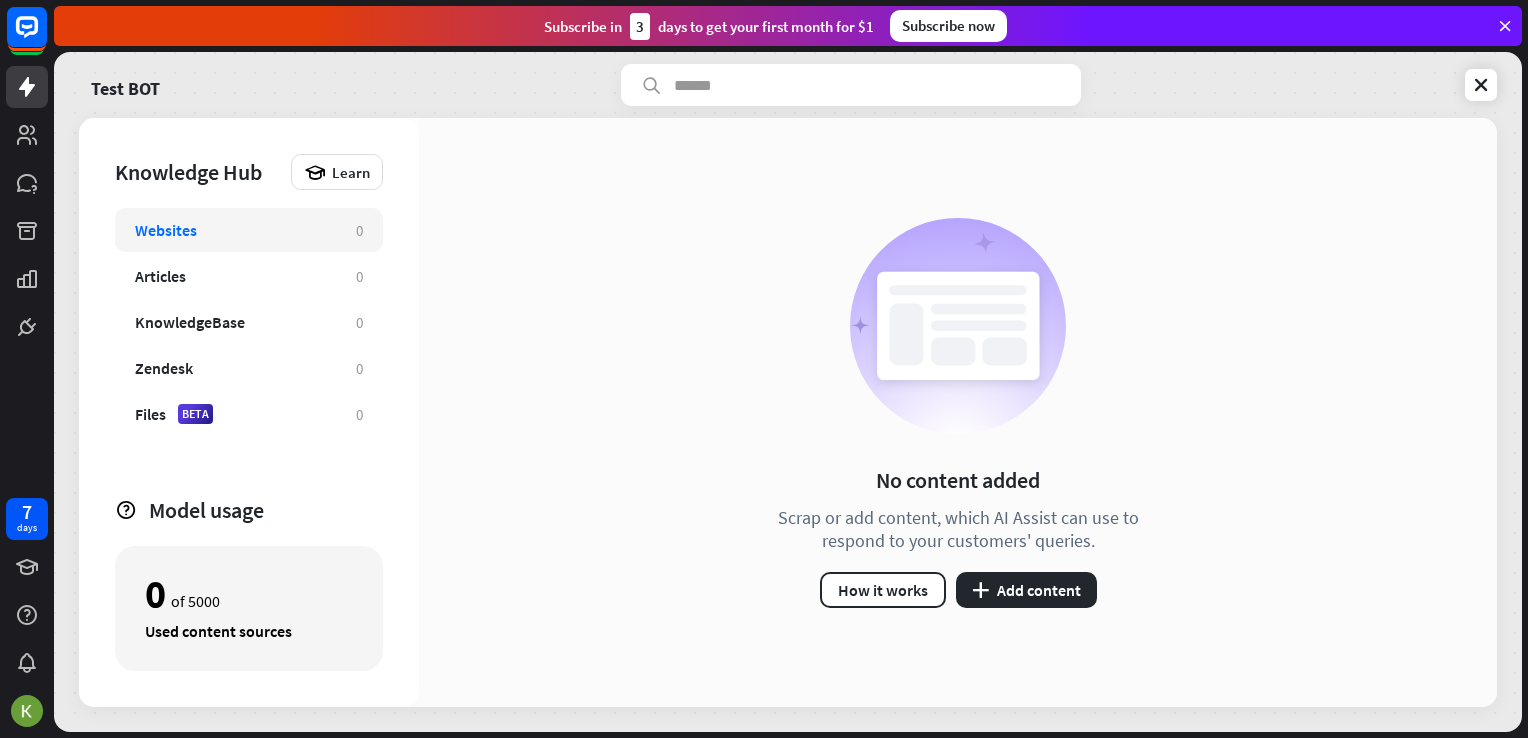 click on "Knowledge Hub     Learn     Websites     0 Articles     0 KnowledgeBase     0 Zendesk     0 Files
BETA
0     Model usage     0
of 5000
Used content sources" at bounding box center [249, 412] 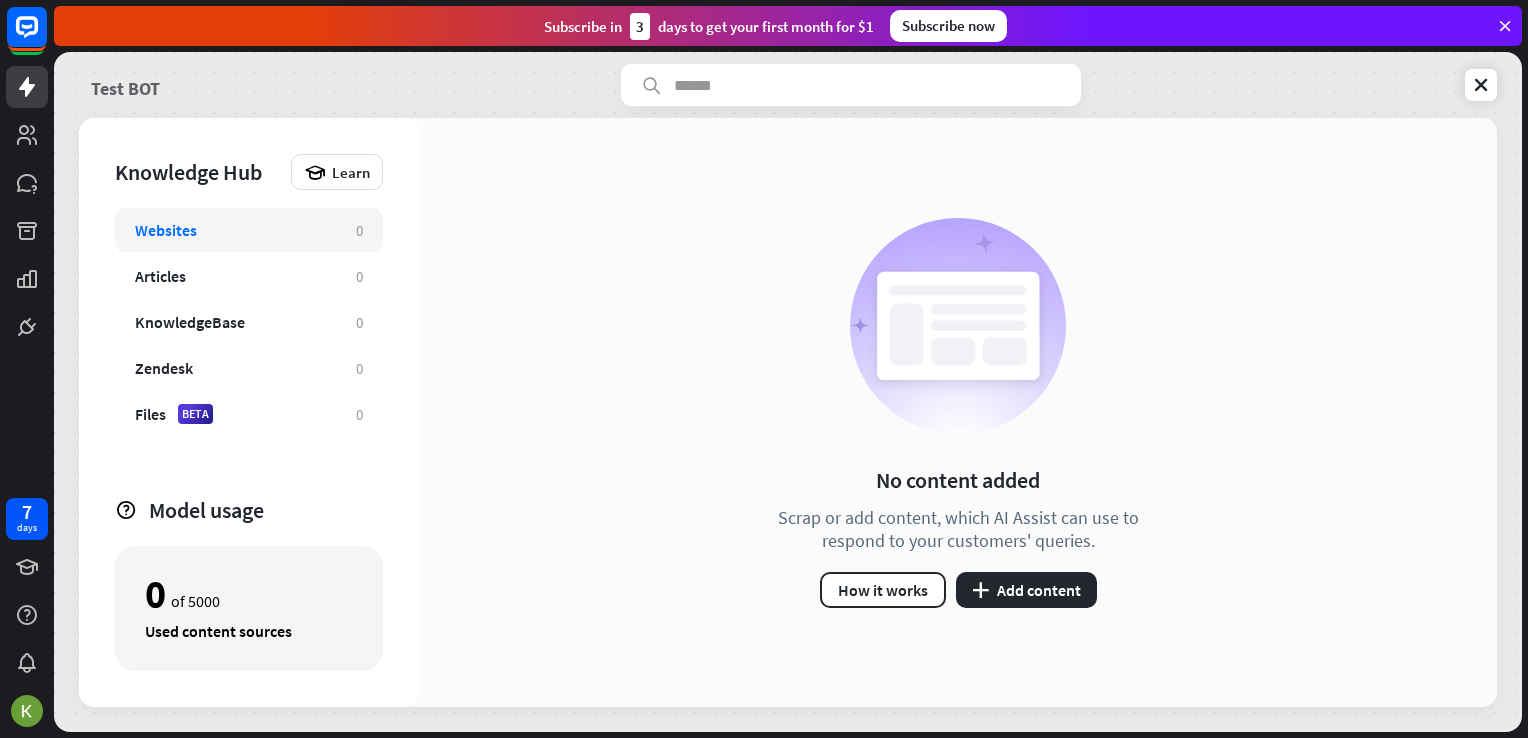 click on "Test BOT" at bounding box center (125, 85) 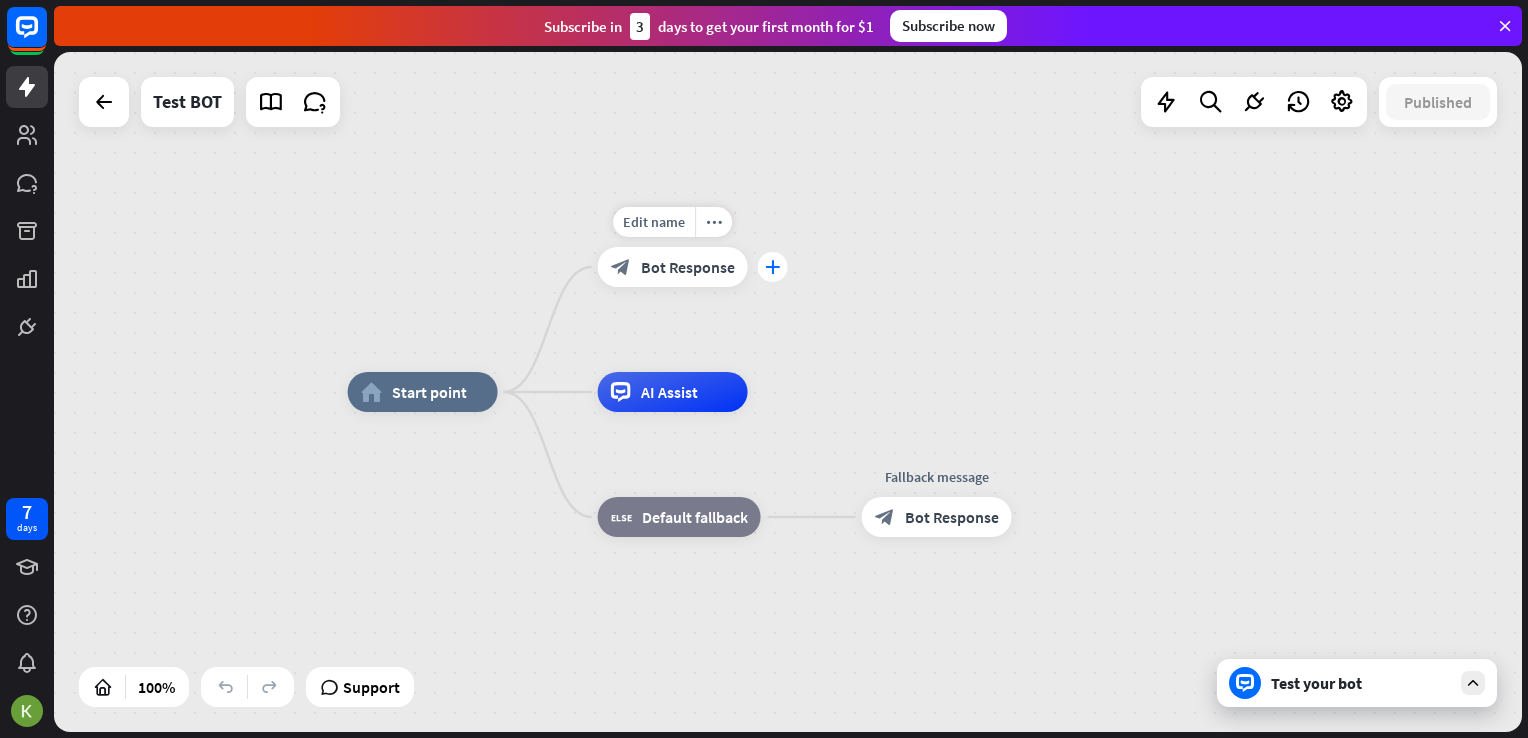 click on "plus" at bounding box center (772, 267) 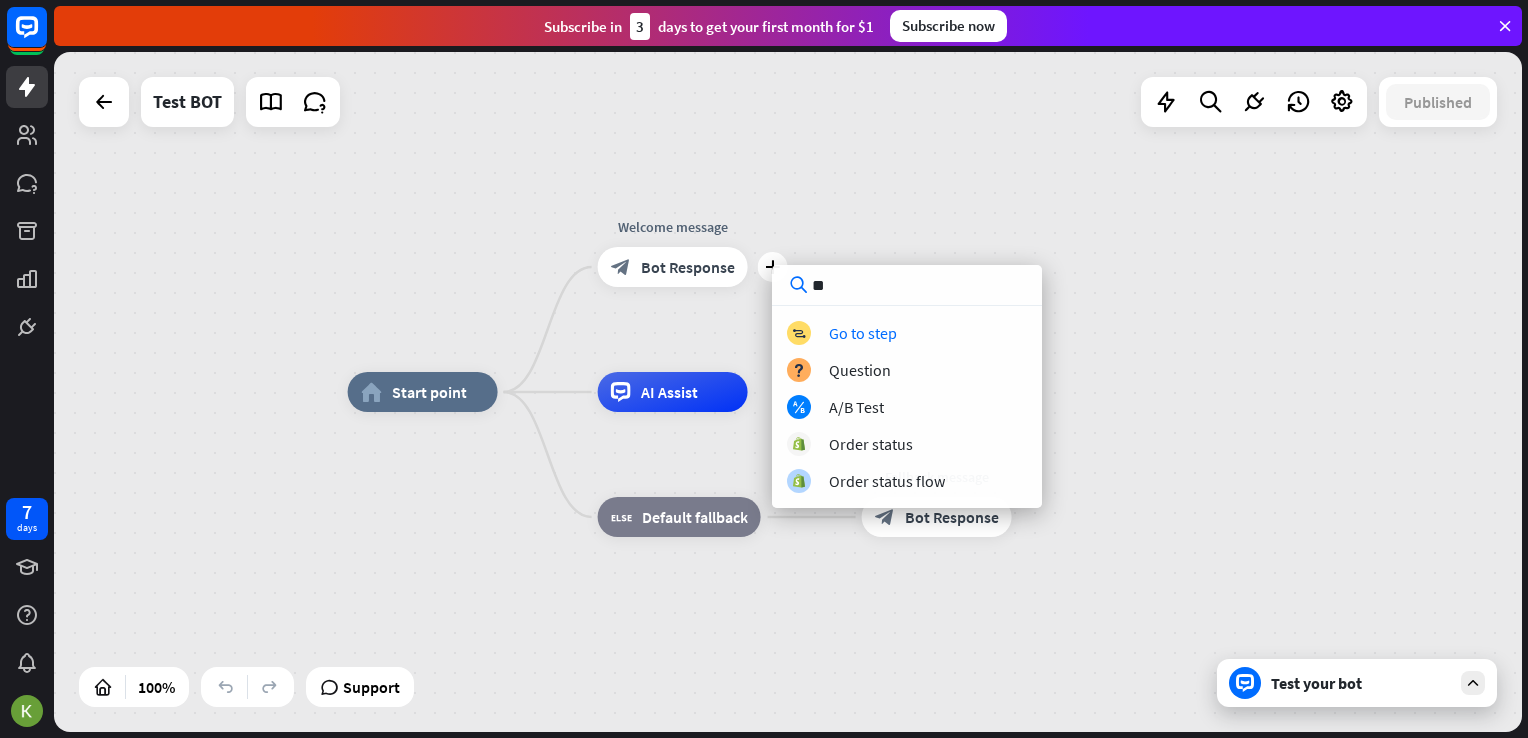 type on "*" 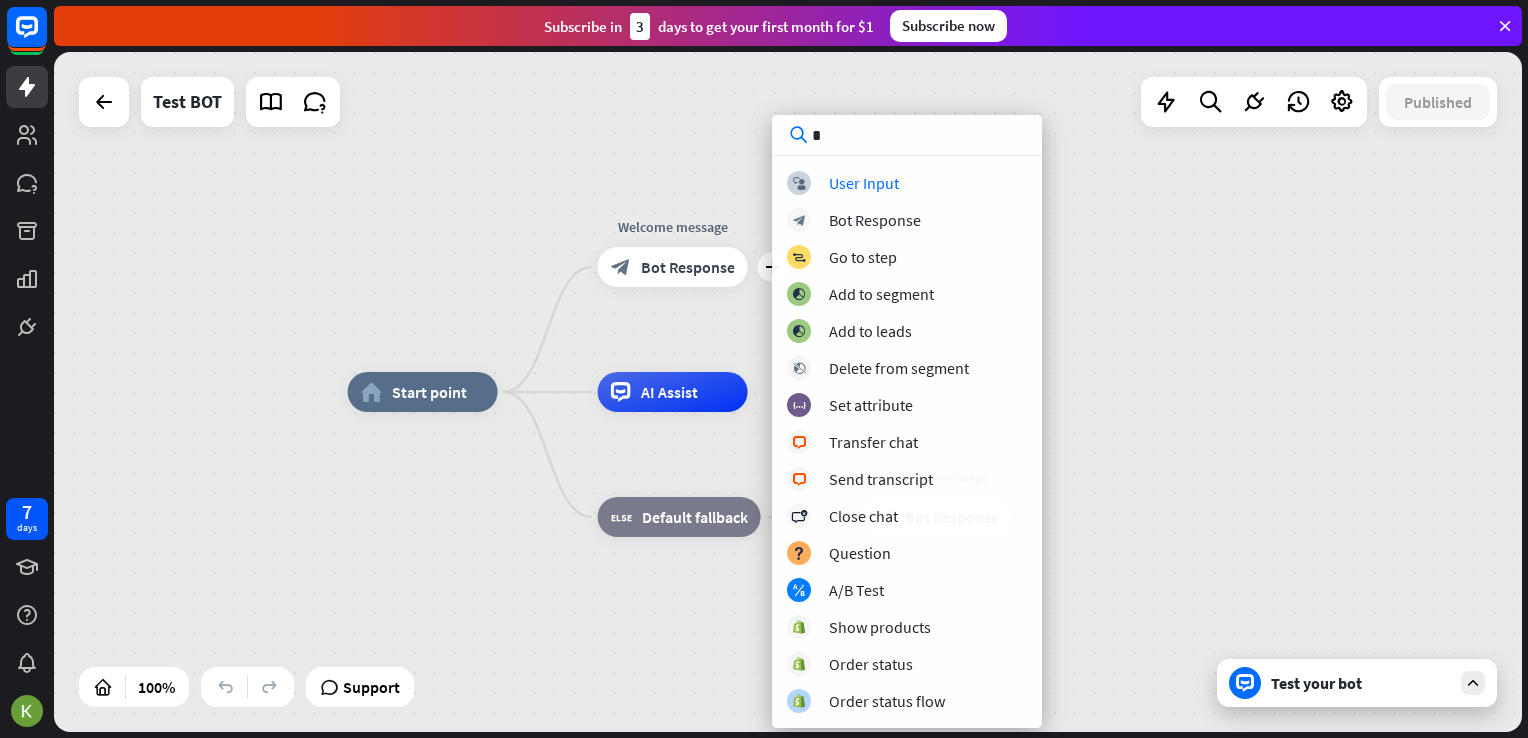 type 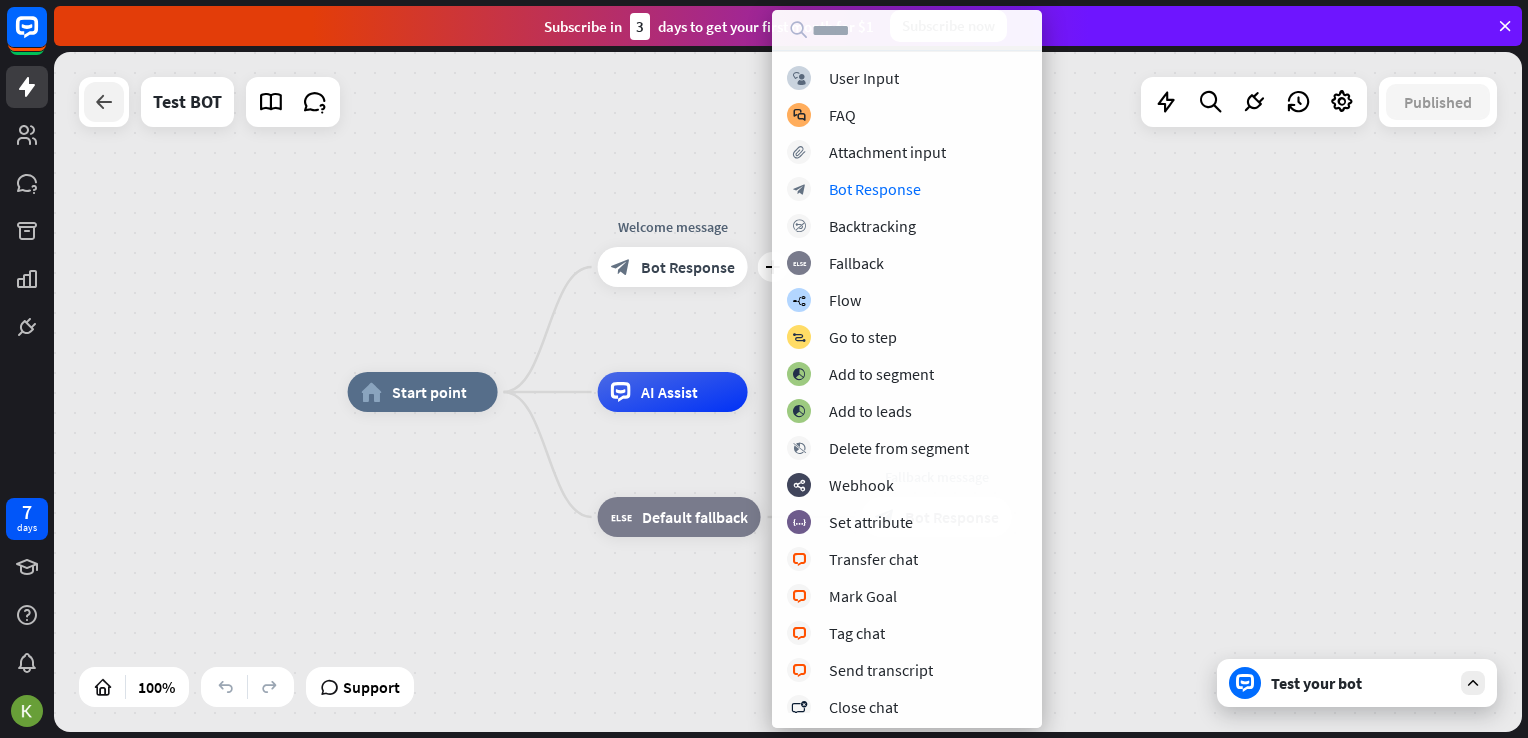 click at bounding box center (104, 102) 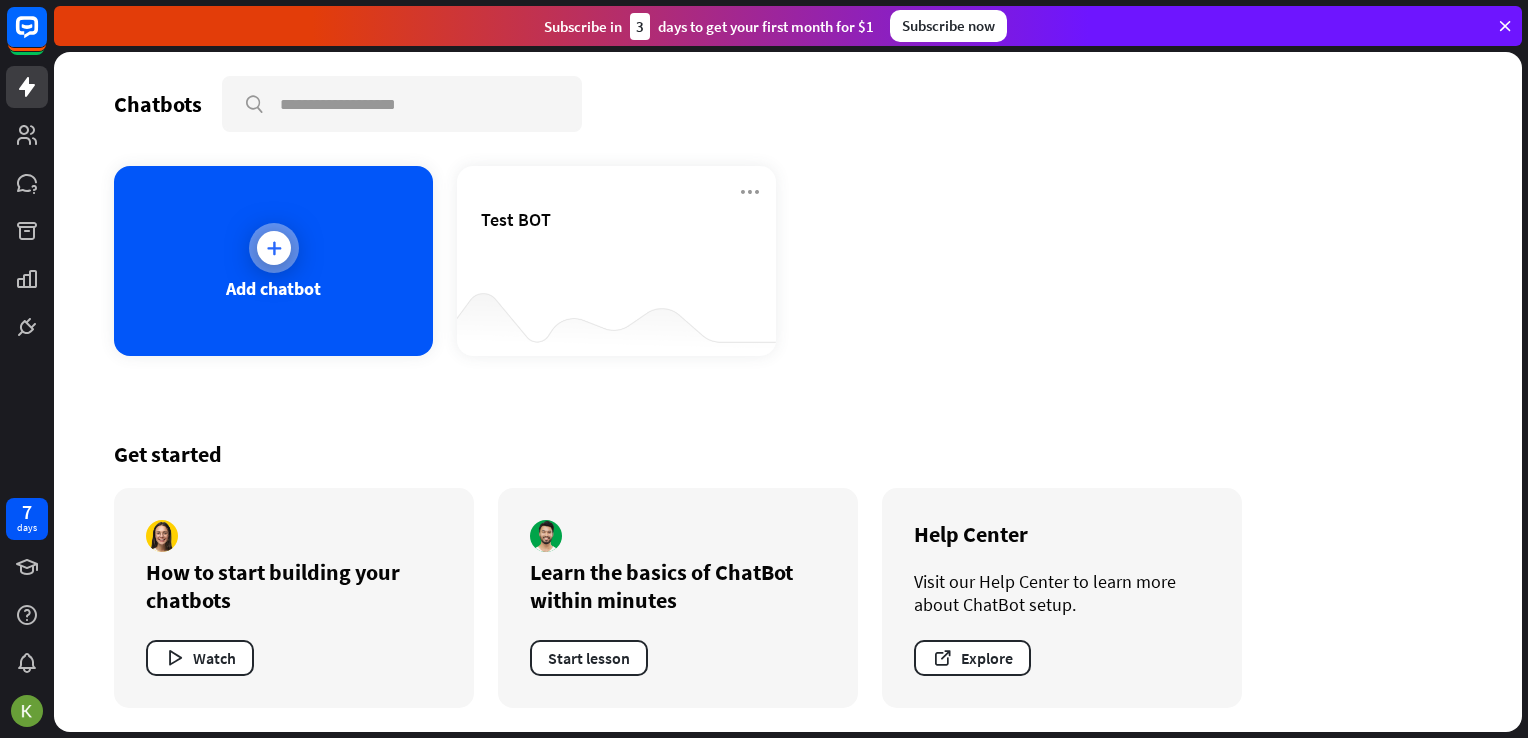 click on "Add chatbot" at bounding box center (273, 288) 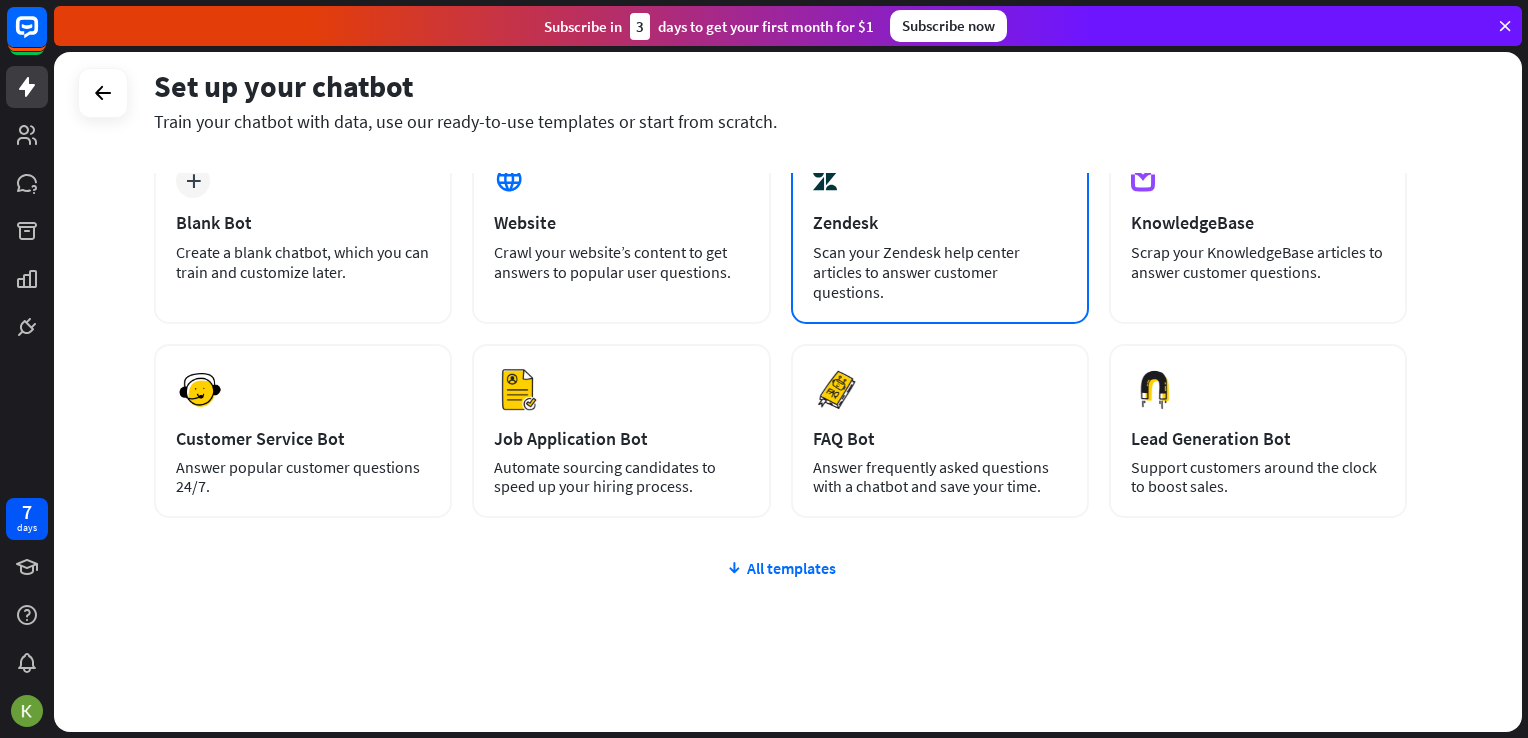 scroll, scrollTop: 144, scrollLeft: 0, axis: vertical 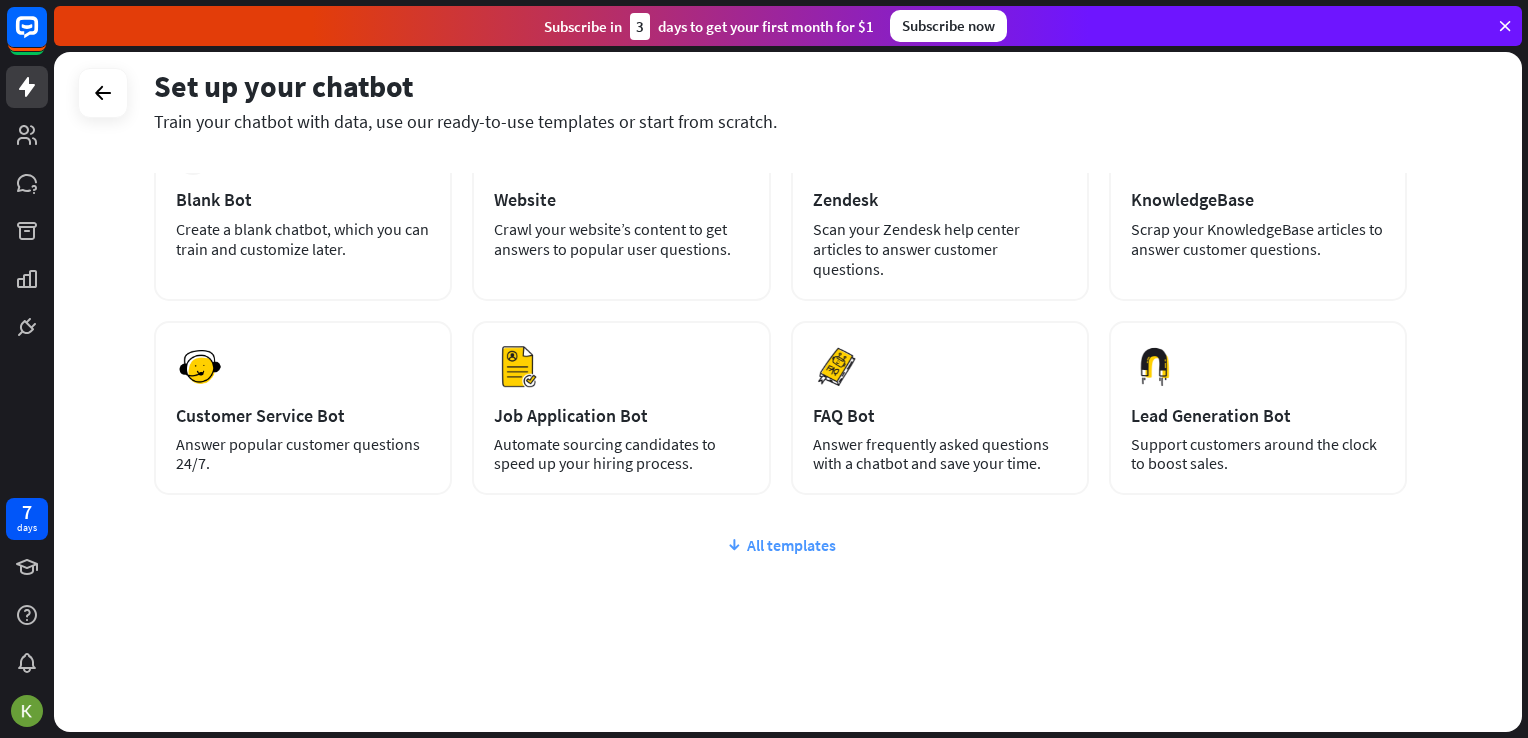 click on "All templates" at bounding box center (780, 545) 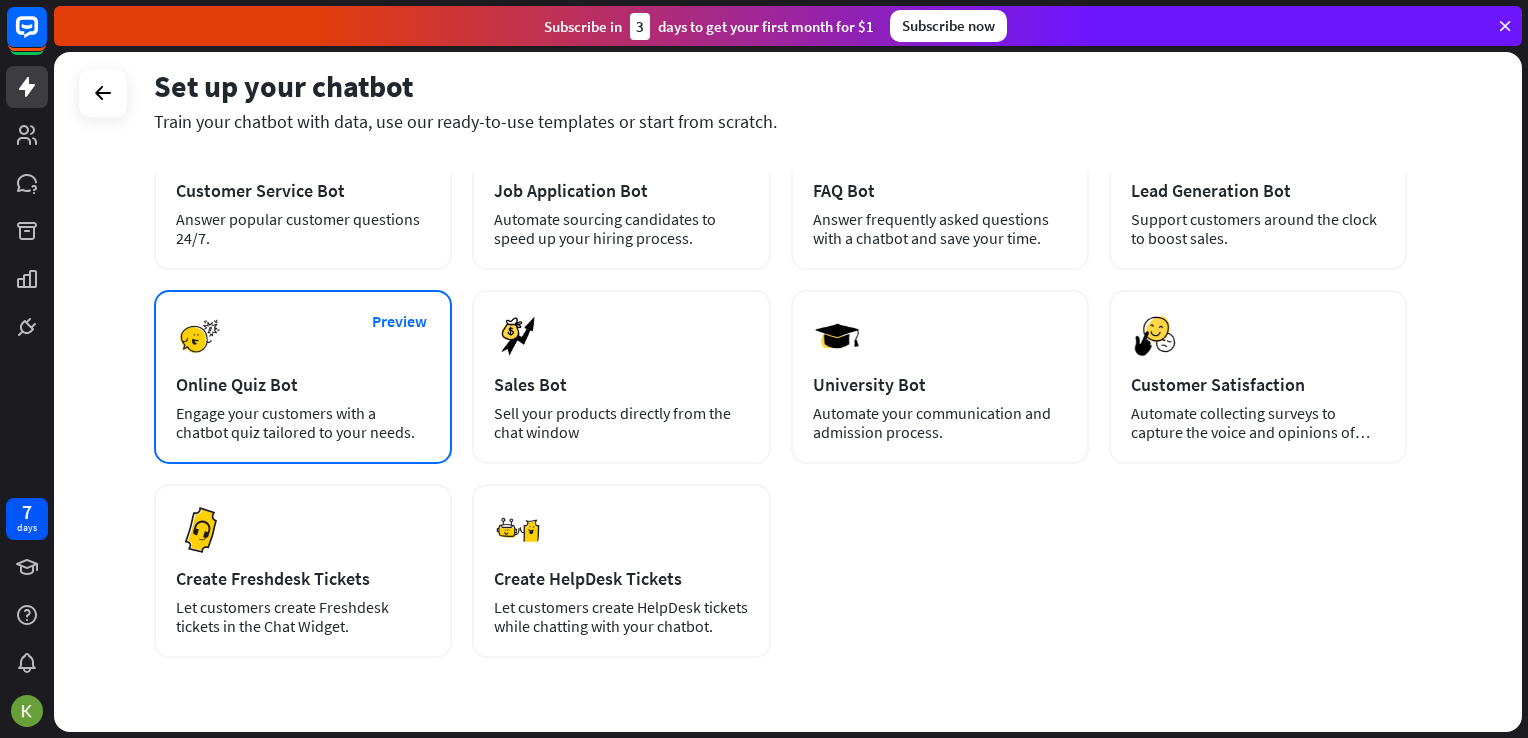 scroll, scrollTop: 431, scrollLeft: 0, axis: vertical 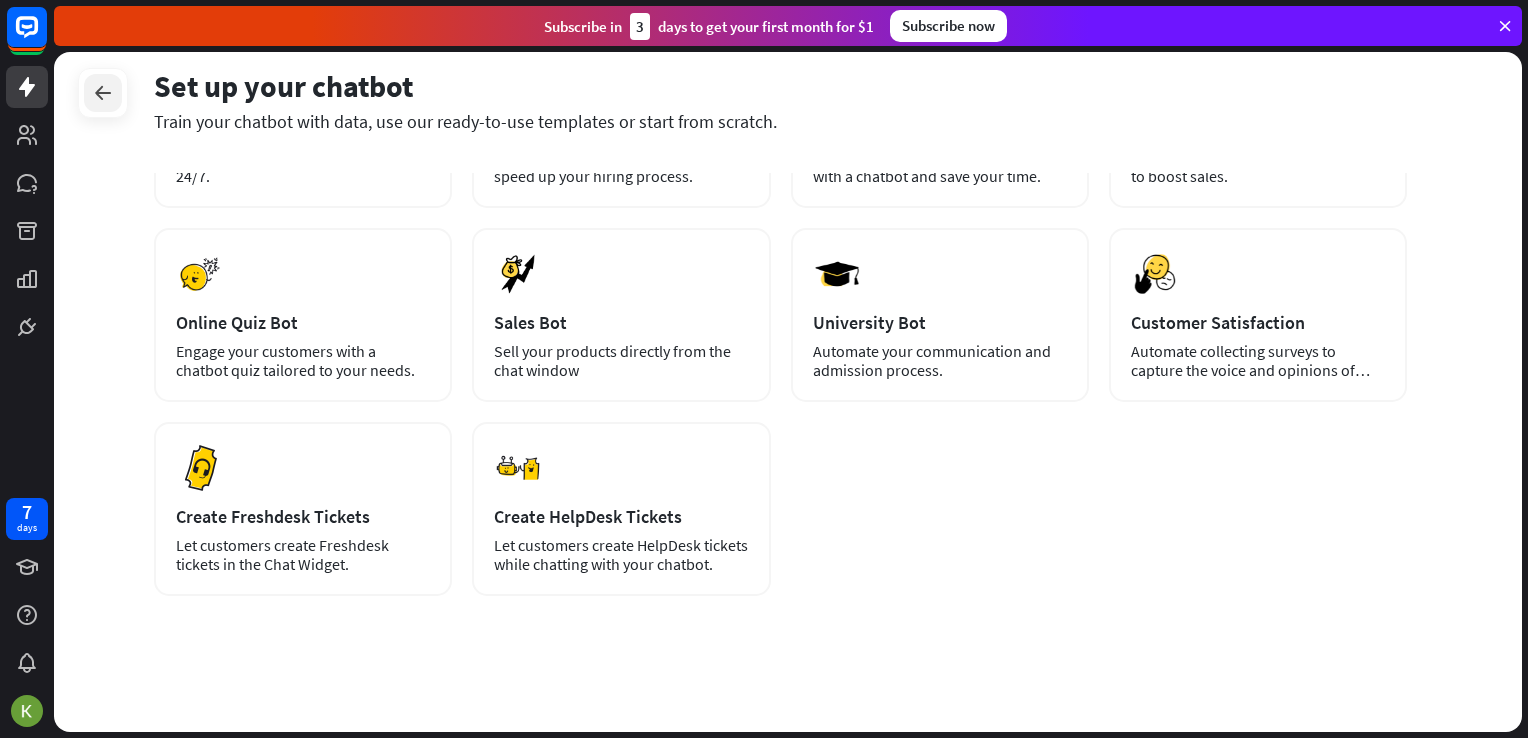 click at bounding box center (103, 93) 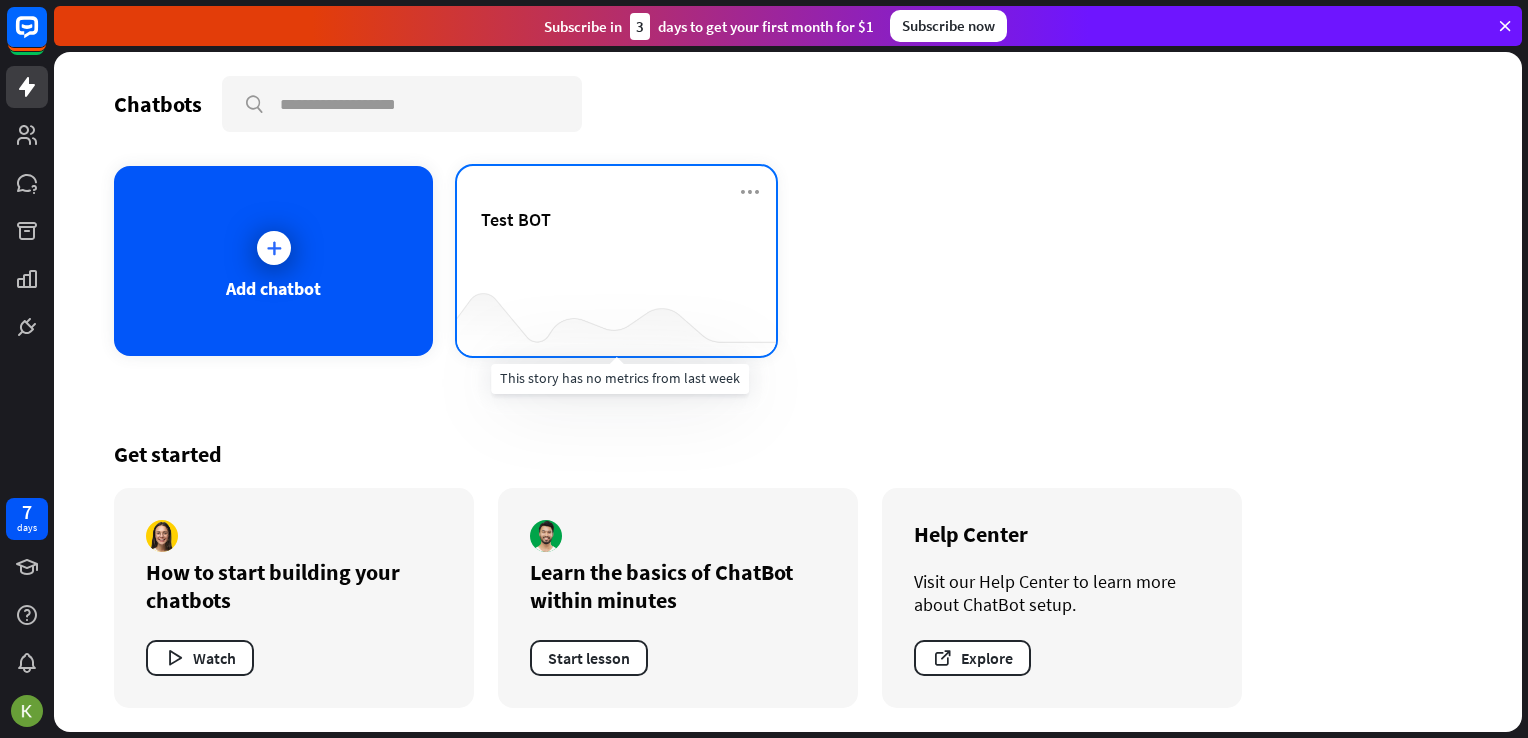 click at bounding box center (616, 316) 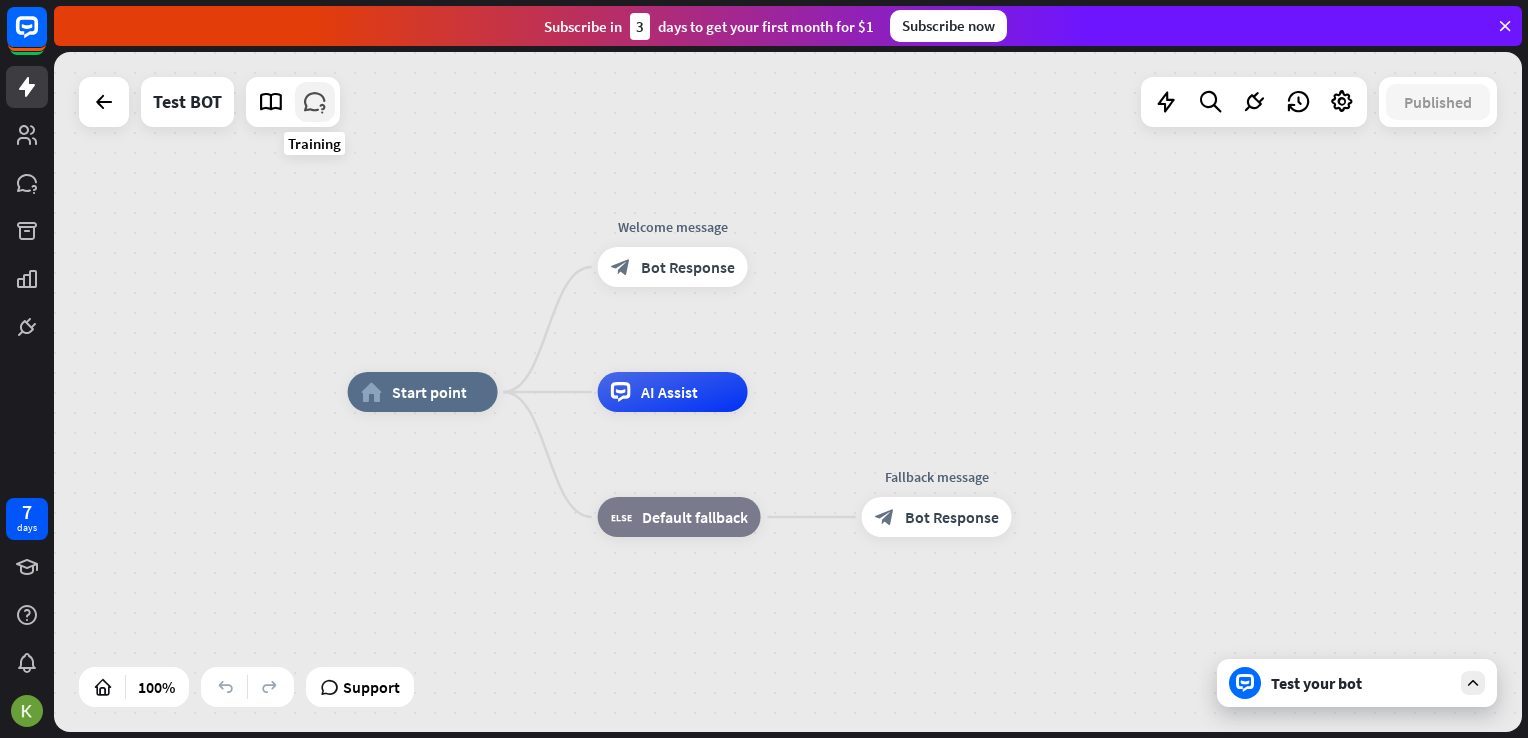 click at bounding box center (315, 102) 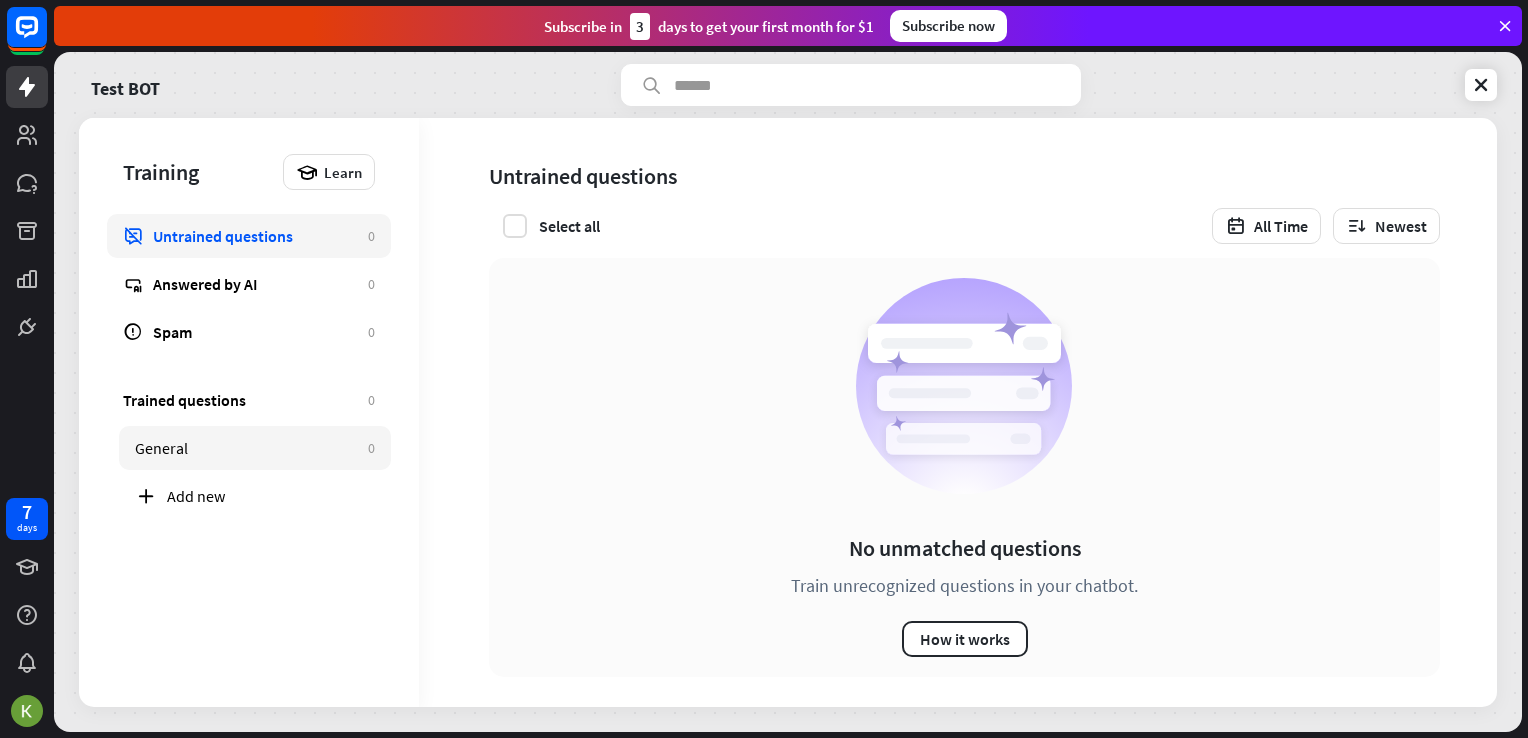 click on "General   0" at bounding box center [255, 448] 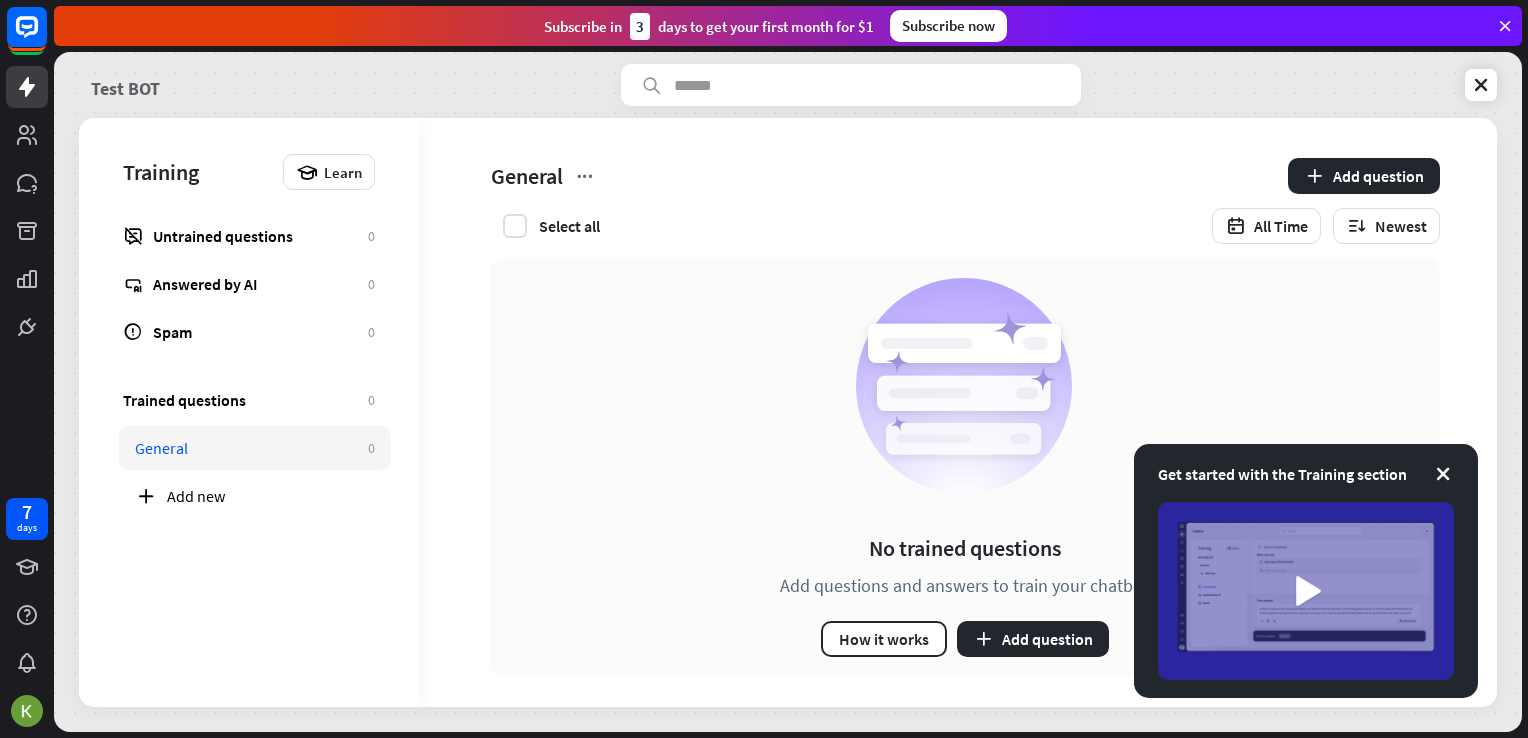click on "Test BOT" at bounding box center (125, 85) 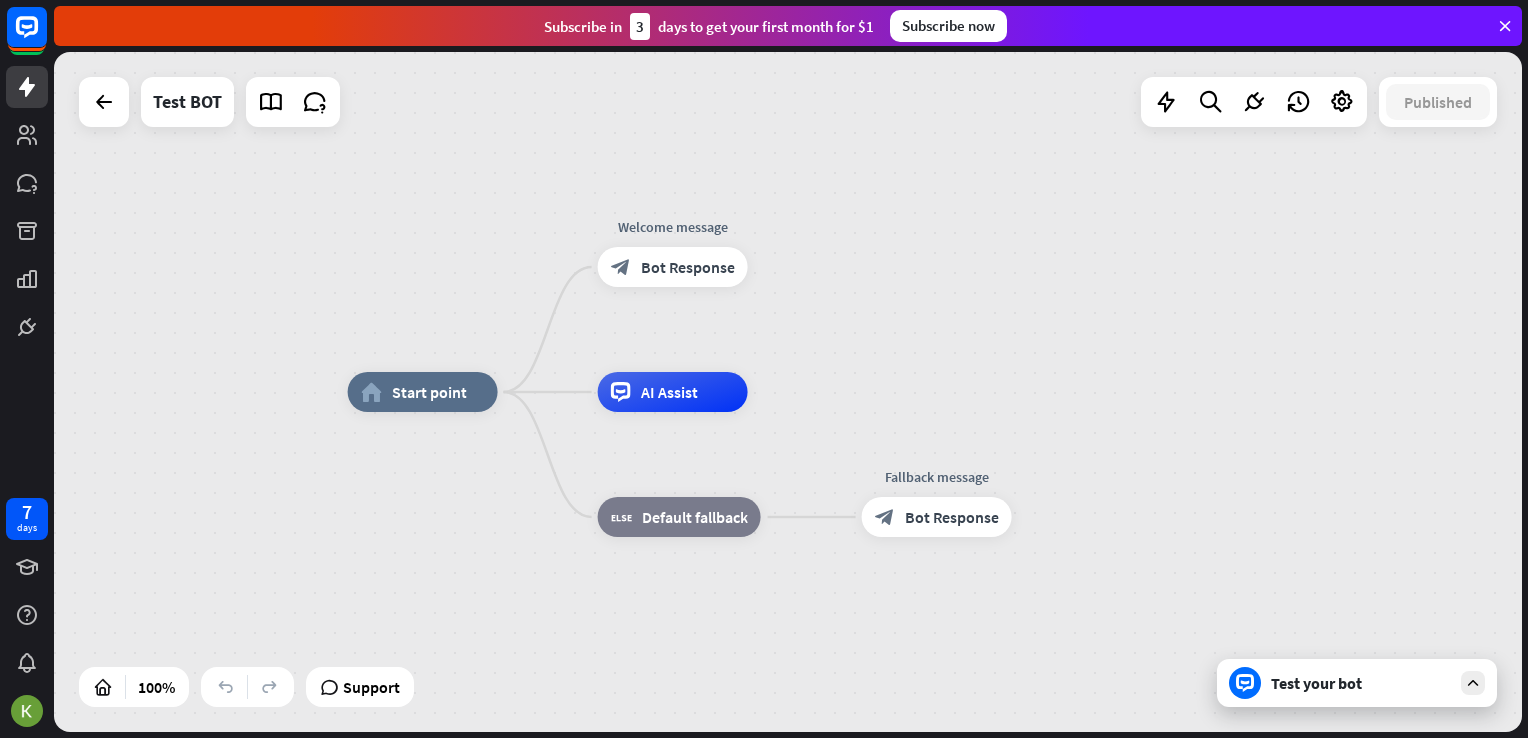 click on "home_2   Start point                 Welcome message   block_bot_response   Bot Response                     AI Assist                   block_fallback   Default fallback                 Fallback message   block_bot_response   Bot Response" at bounding box center (788, 392) 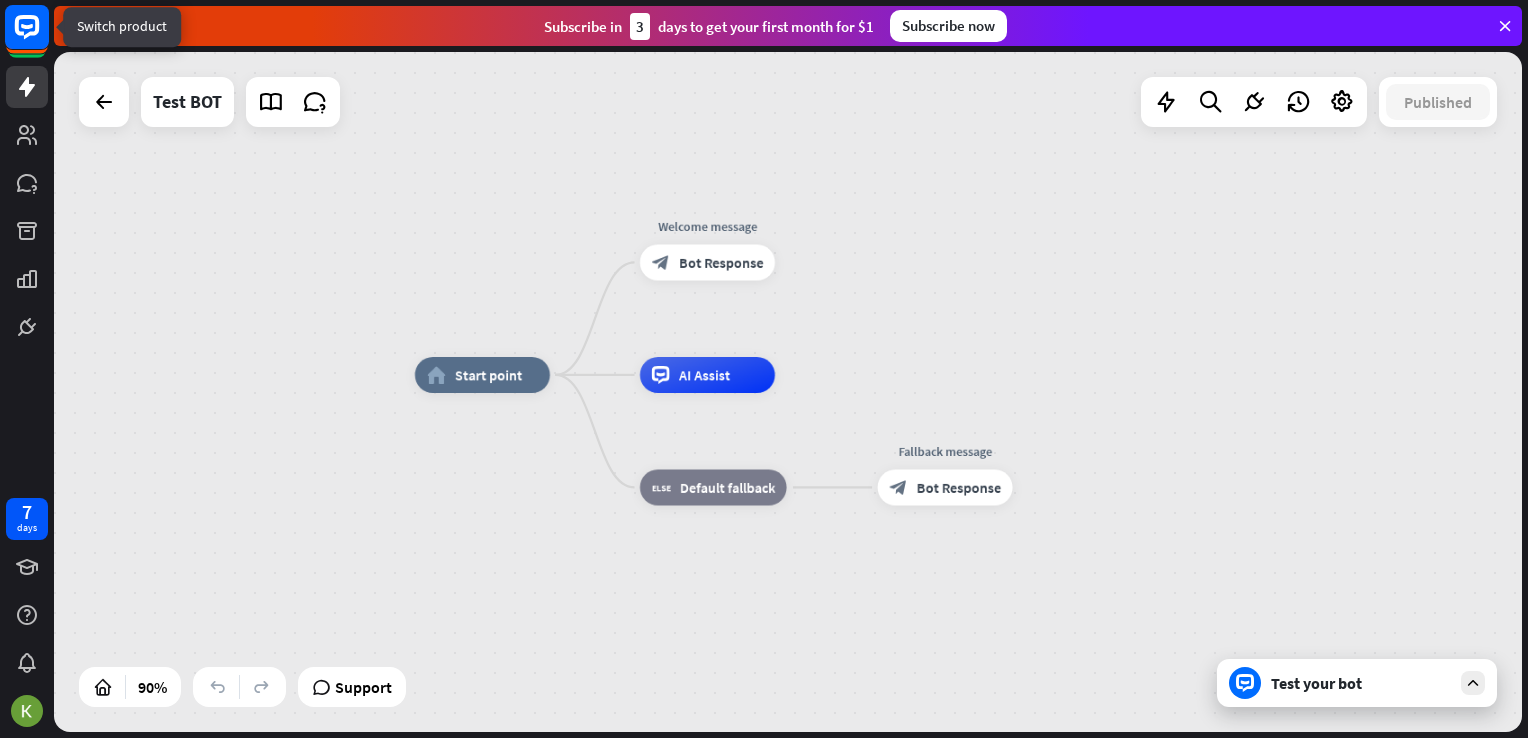 click 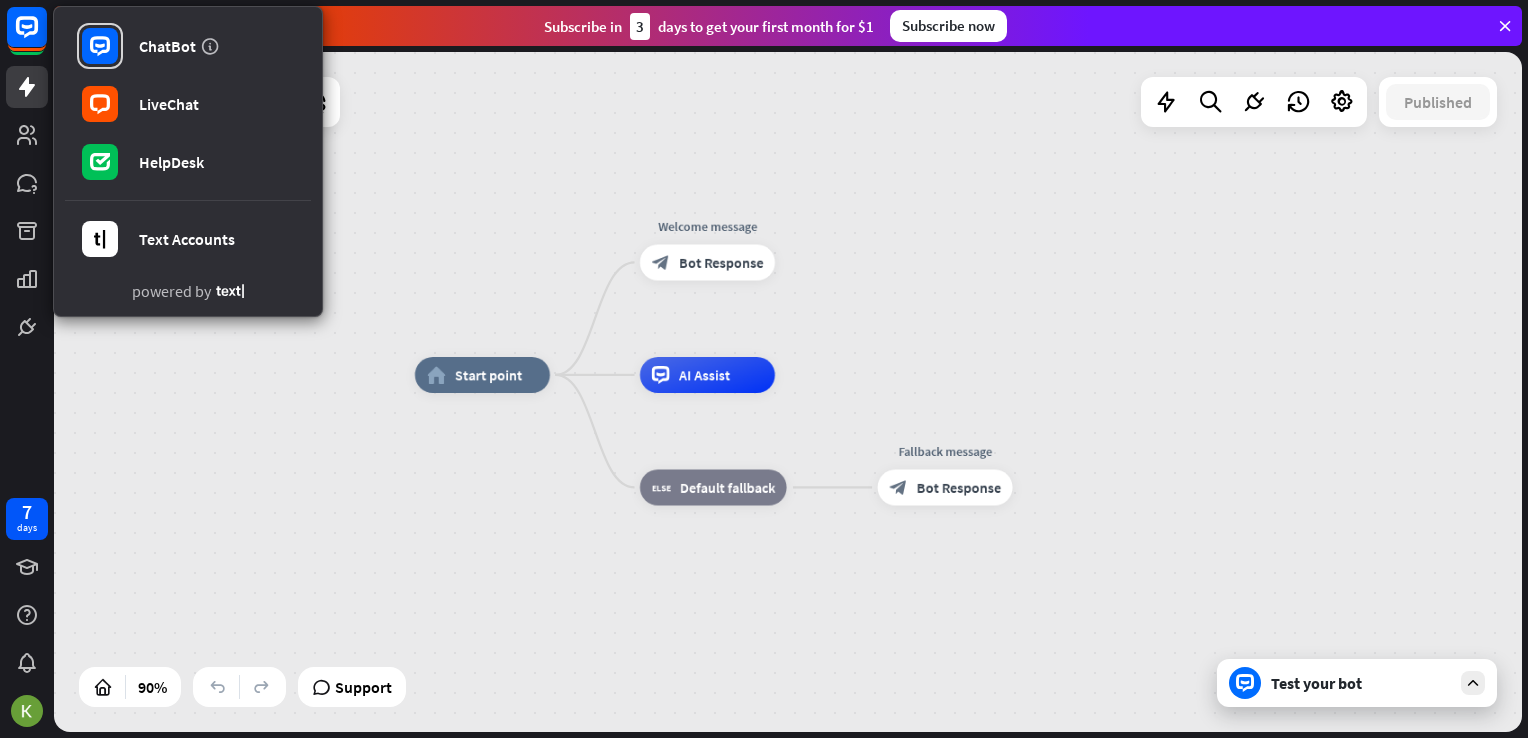 click on "home_2   Start point                 Welcome message   block_bot_response   Bot Response                     AI Assist                   block_fallback   Default fallback                 Fallback message   block_bot_response   Bot Response" at bounding box center [788, 392] 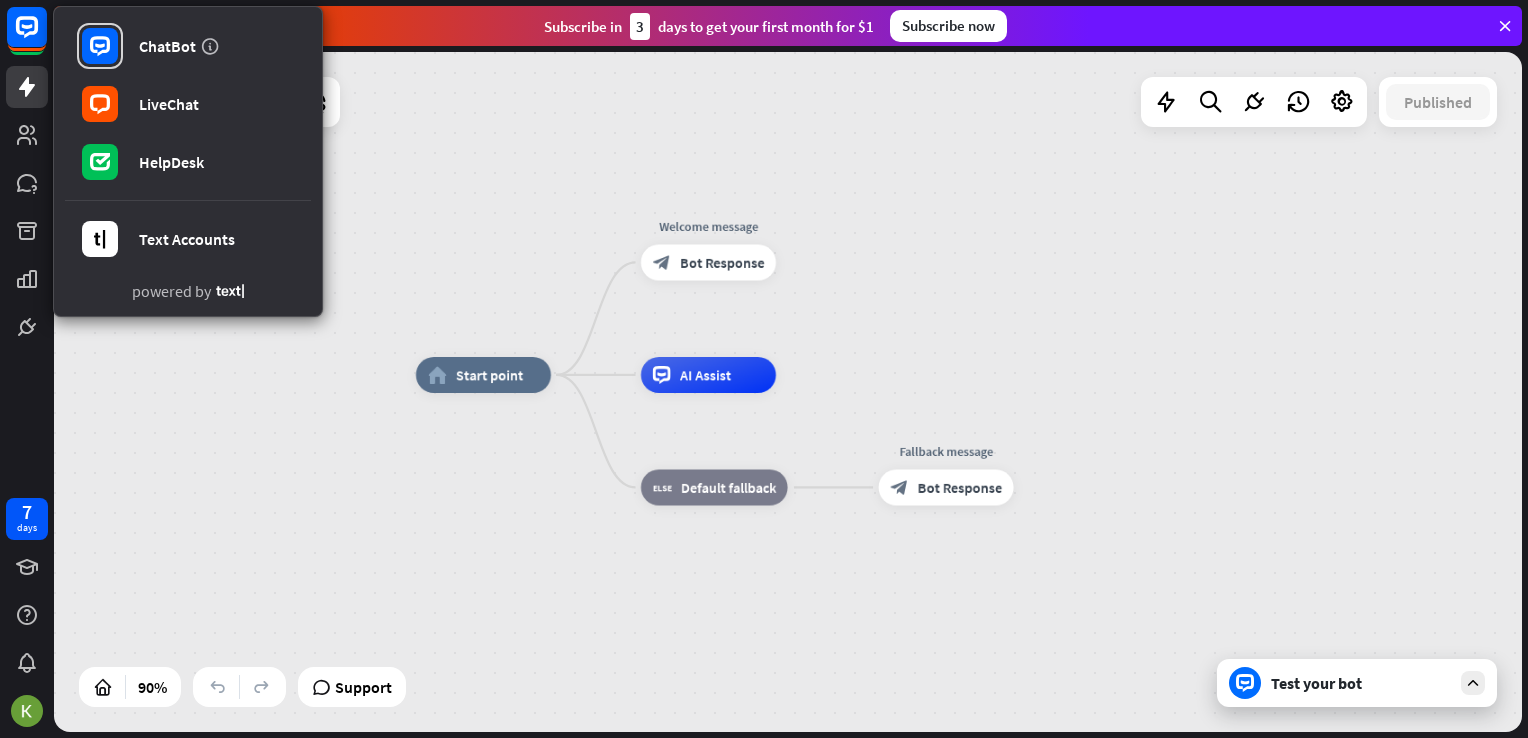 click on "ChatBot
LiveChat
HelpDesk
Text Accounts
powered by
7   days
close
Product Help
First steps   Get started with ChatBot       Help Center   Follow step-by-step tutorials       Academy   Level up your skill set       Contact us   Connect with our Product Experts
Subscribe in
3
days
to get your first month for $1
Subscribe now                         home_2   Start point                 Welcome message   block_bot_response   Bot Response                     AI Assist" at bounding box center (764, 369) 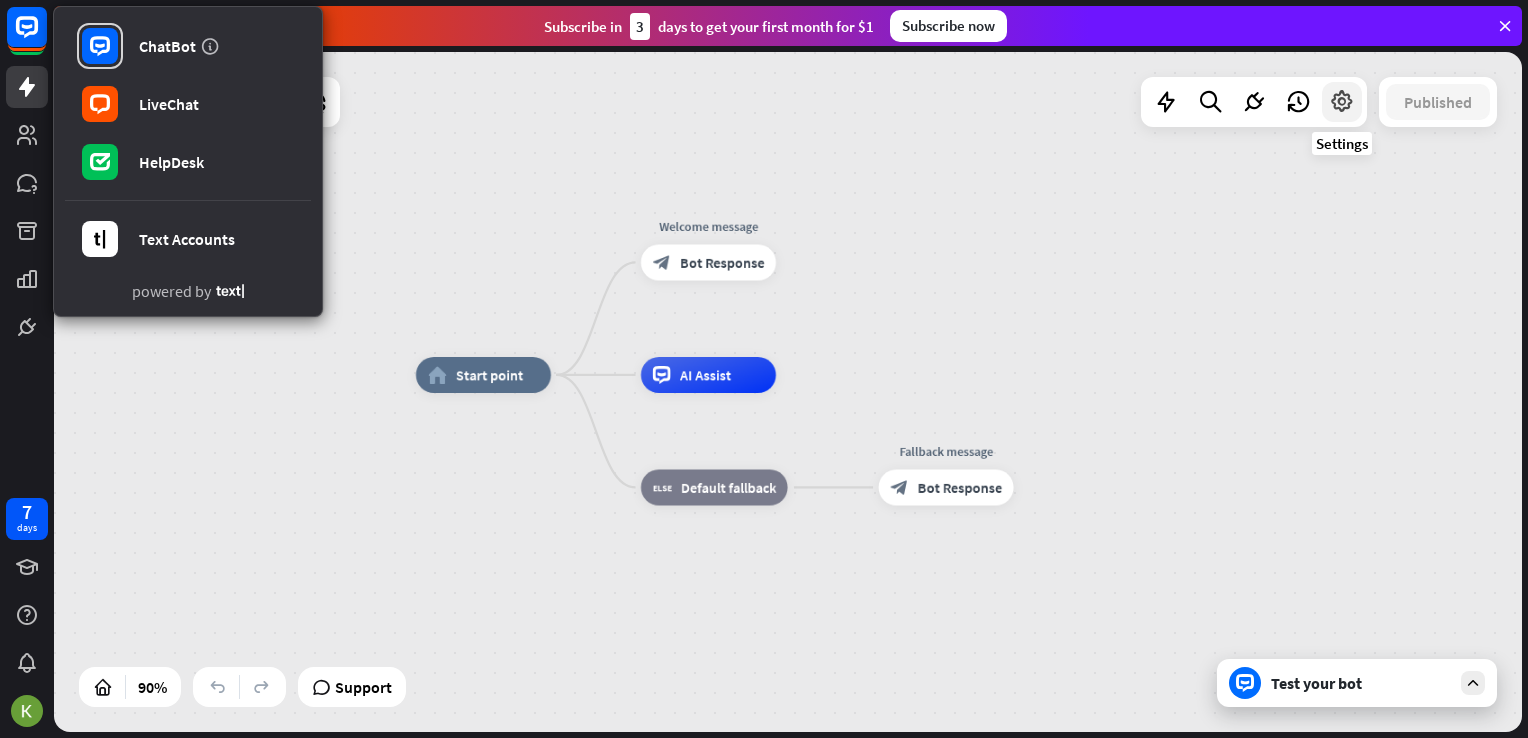 click at bounding box center (1342, 102) 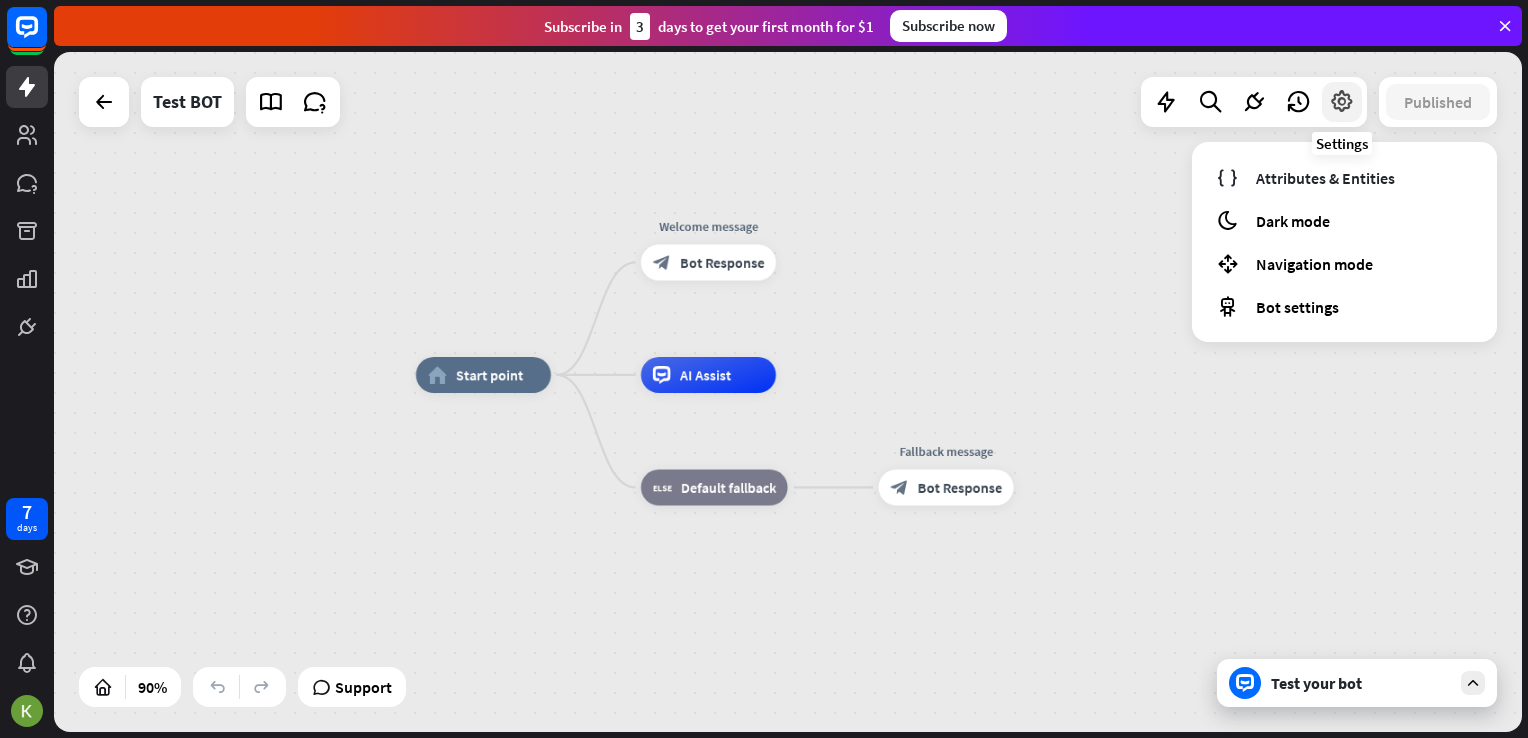 click at bounding box center [1342, 102] 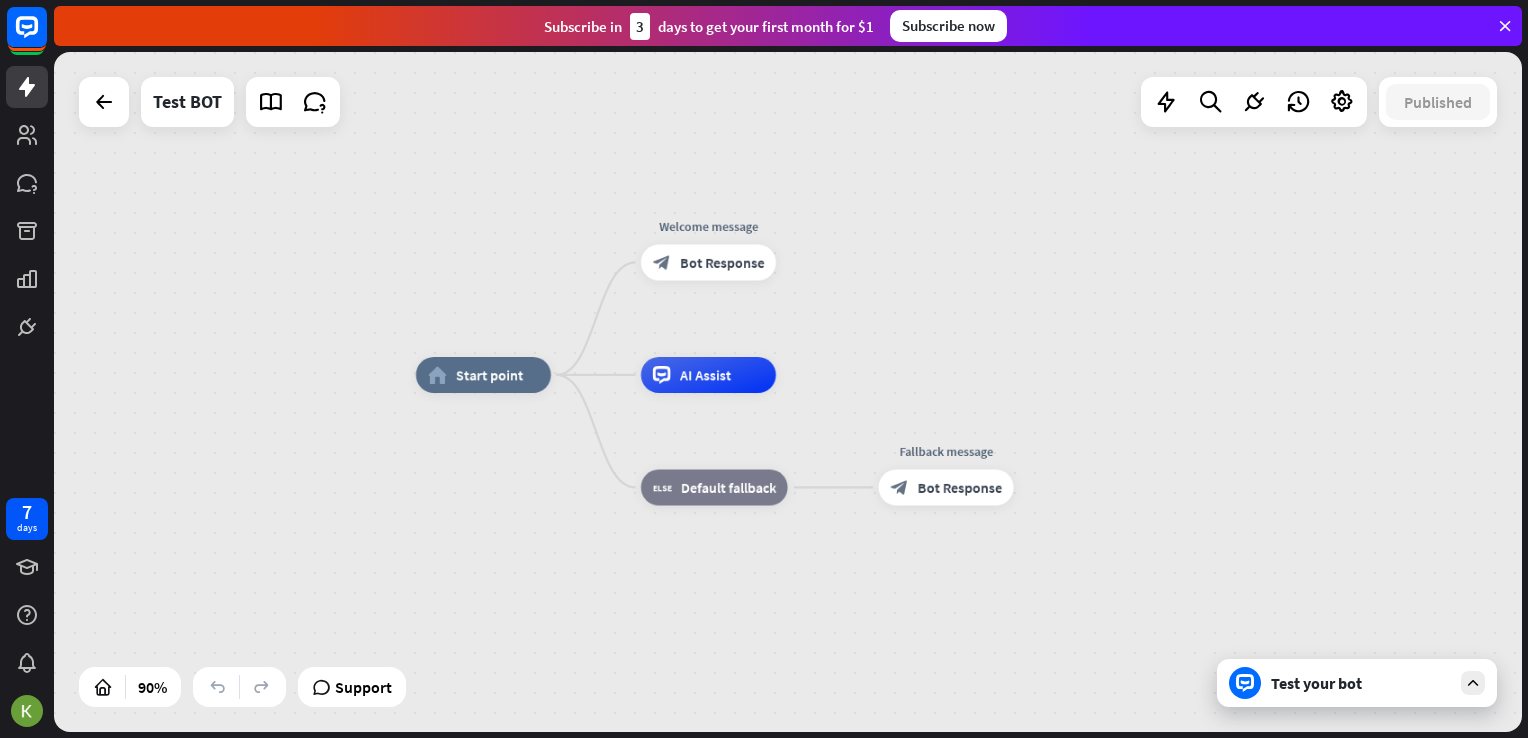 drag, startPoint x: 1049, startPoint y: 357, endPoint x: 1056, endPoint y: 328, distance: 29.832869 